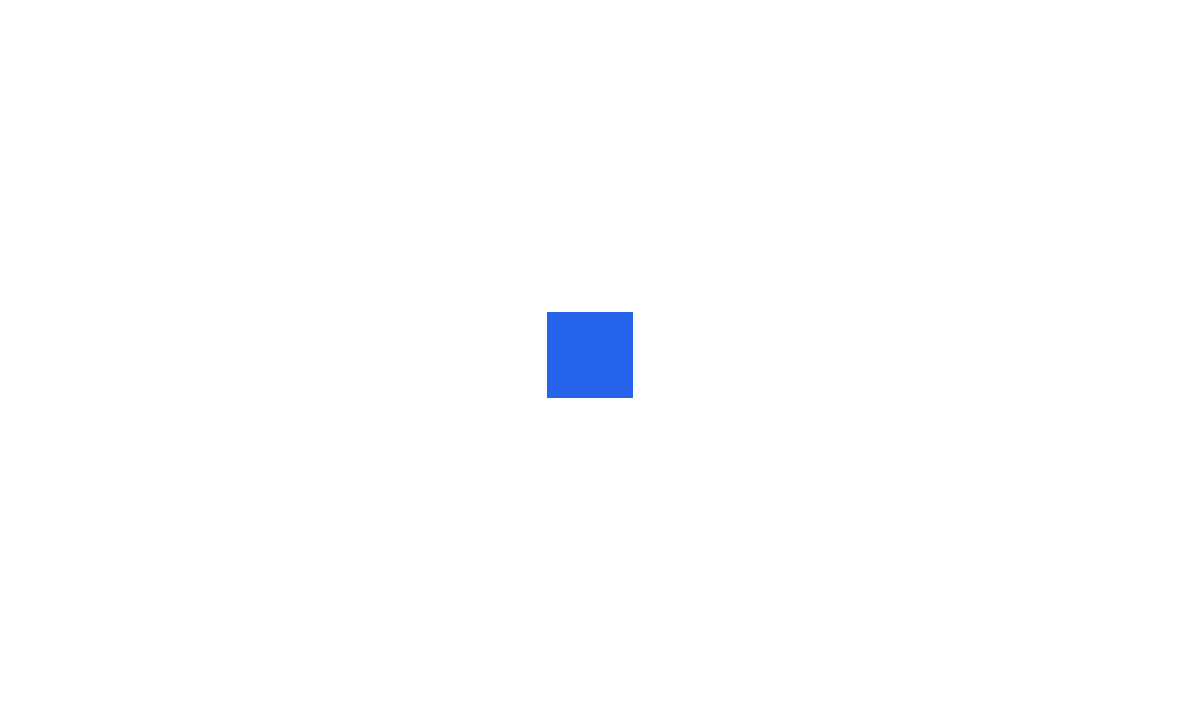 scroll, scrollTop: 0, scrollLeft: 0, axis: both 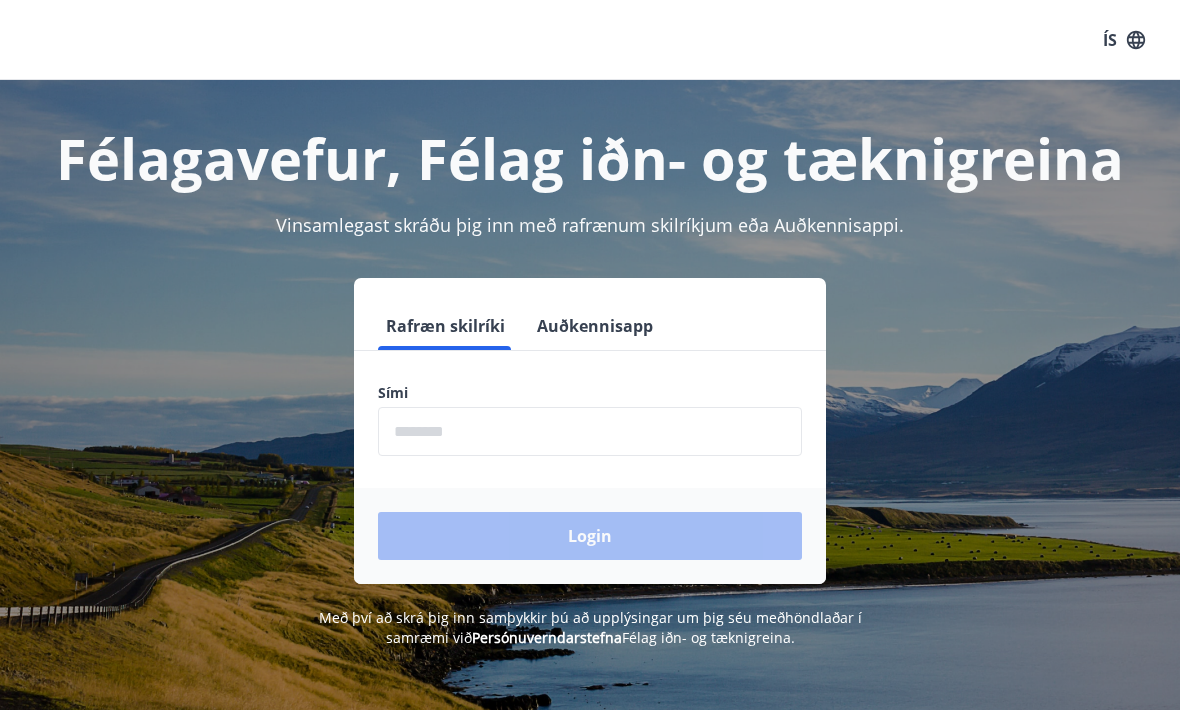 click at bounding box center [590, 431] 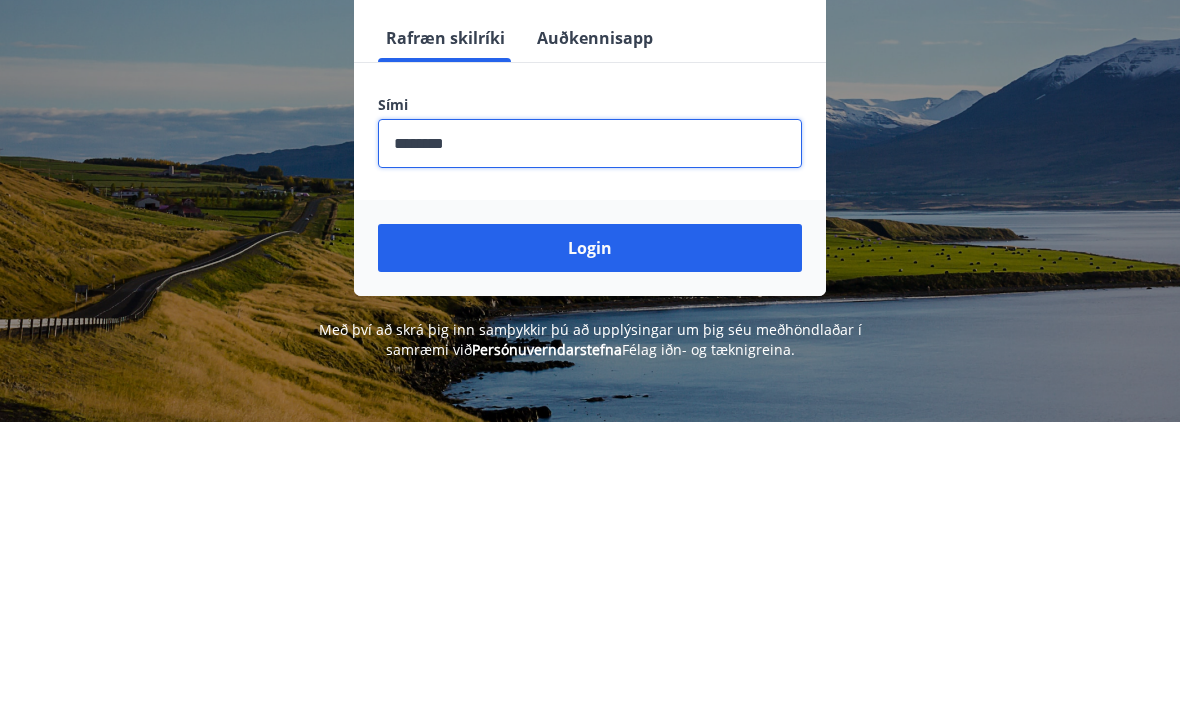 type on "********" 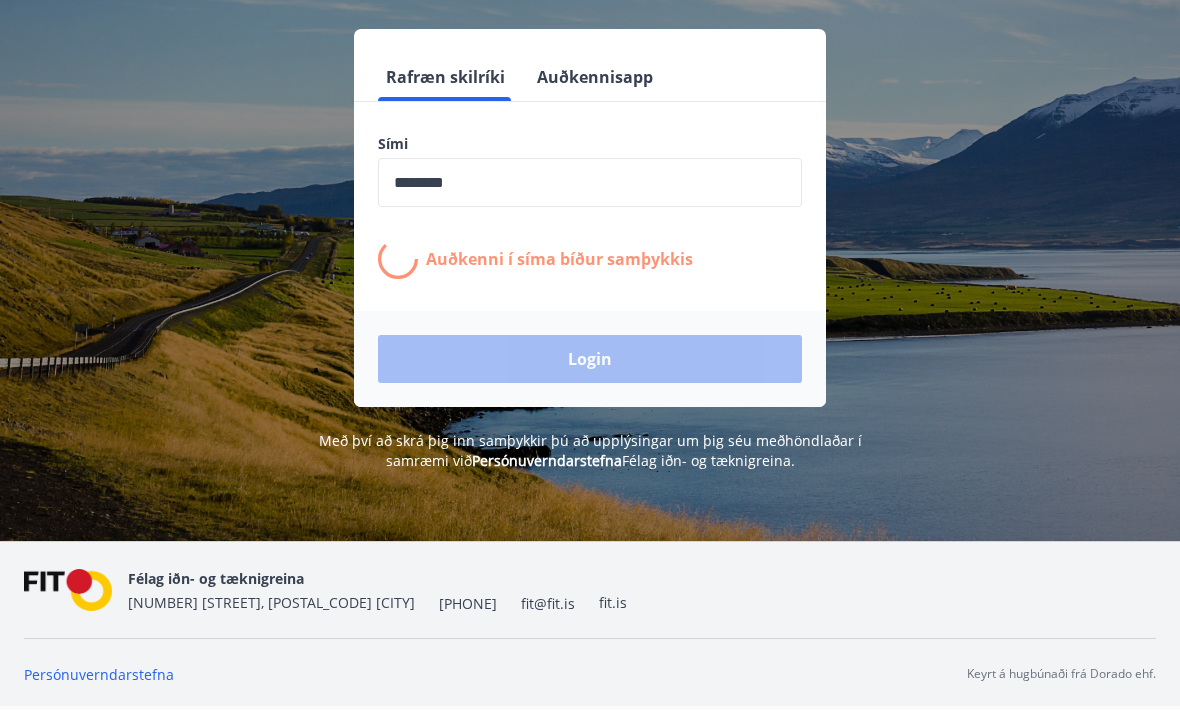 scroll, scrollTop: 314, scrollLeft: 0, axis: vertical 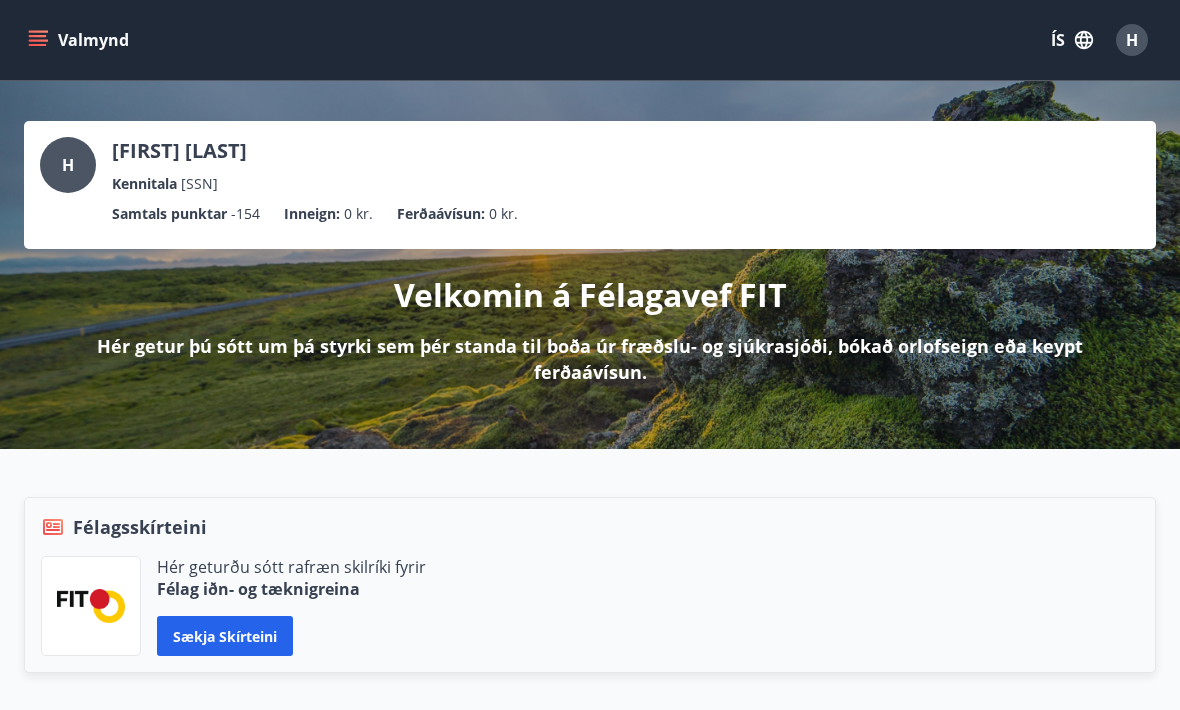 click on "Velkomin á Félagavef FIT" at bounding box center [590, 295] 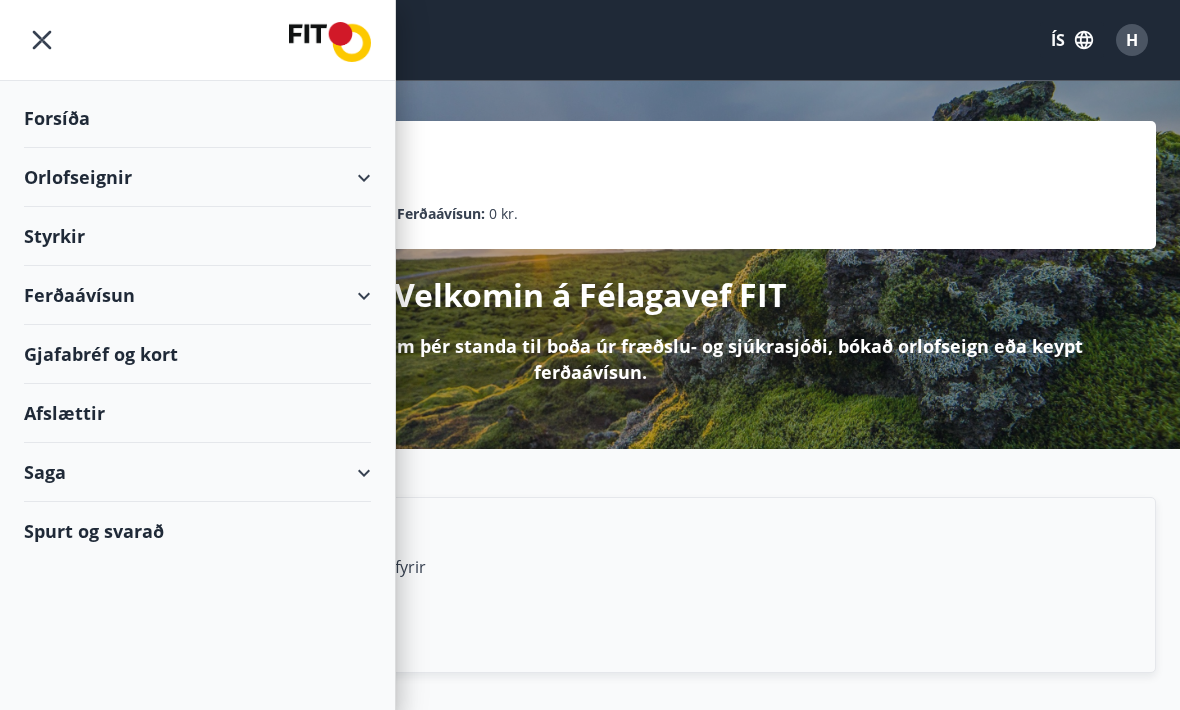 click on "Forsíða" at bounding box center [197, 118] 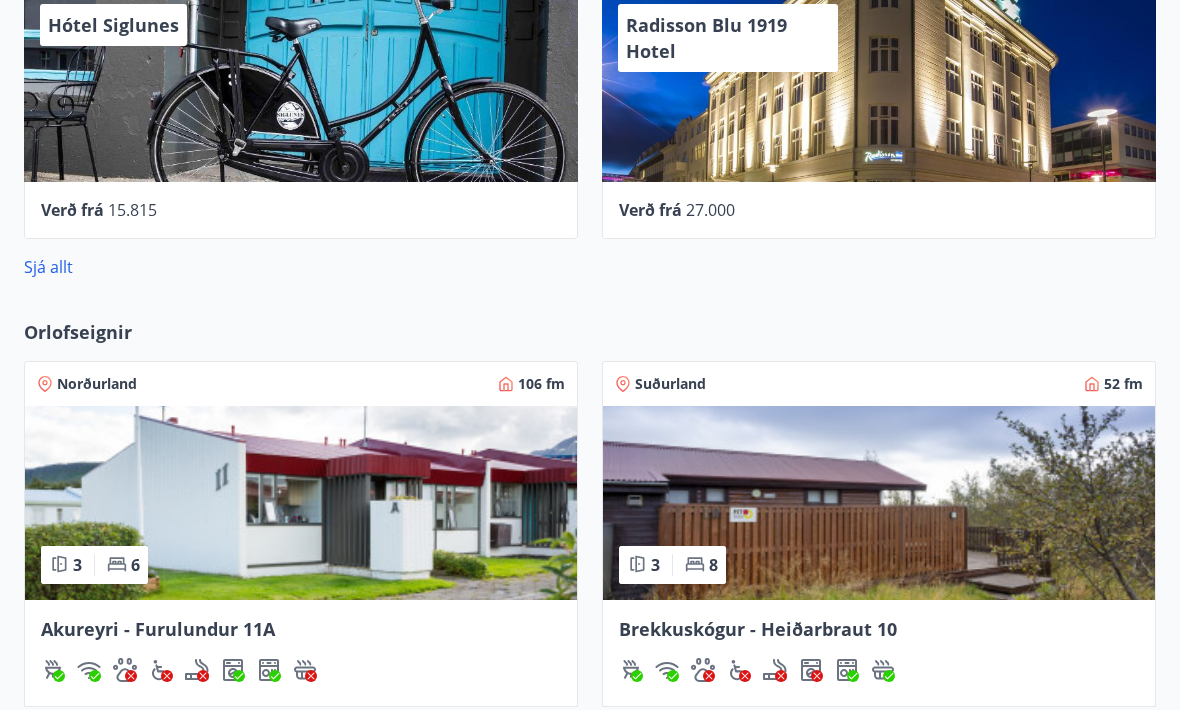 scroll, scrollTop: 1228, scrollLeft: 0, axis: vertical 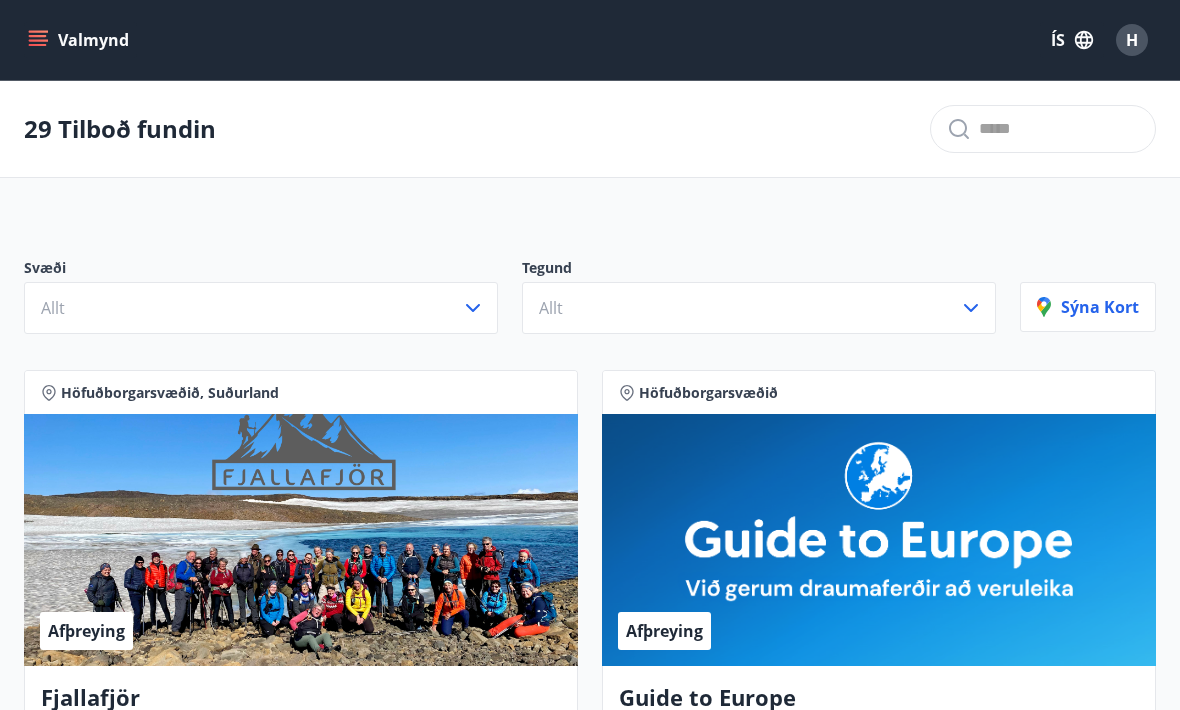 click 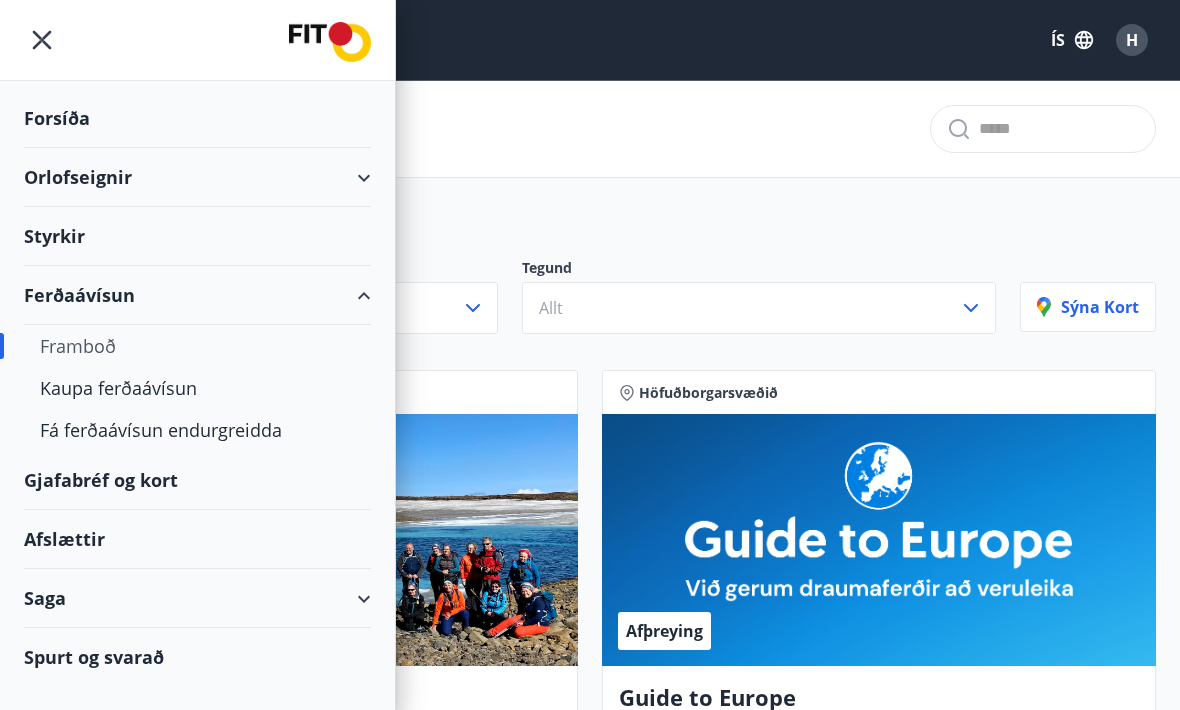 click on "Orlofseignir" at bounding box center [197, 177] 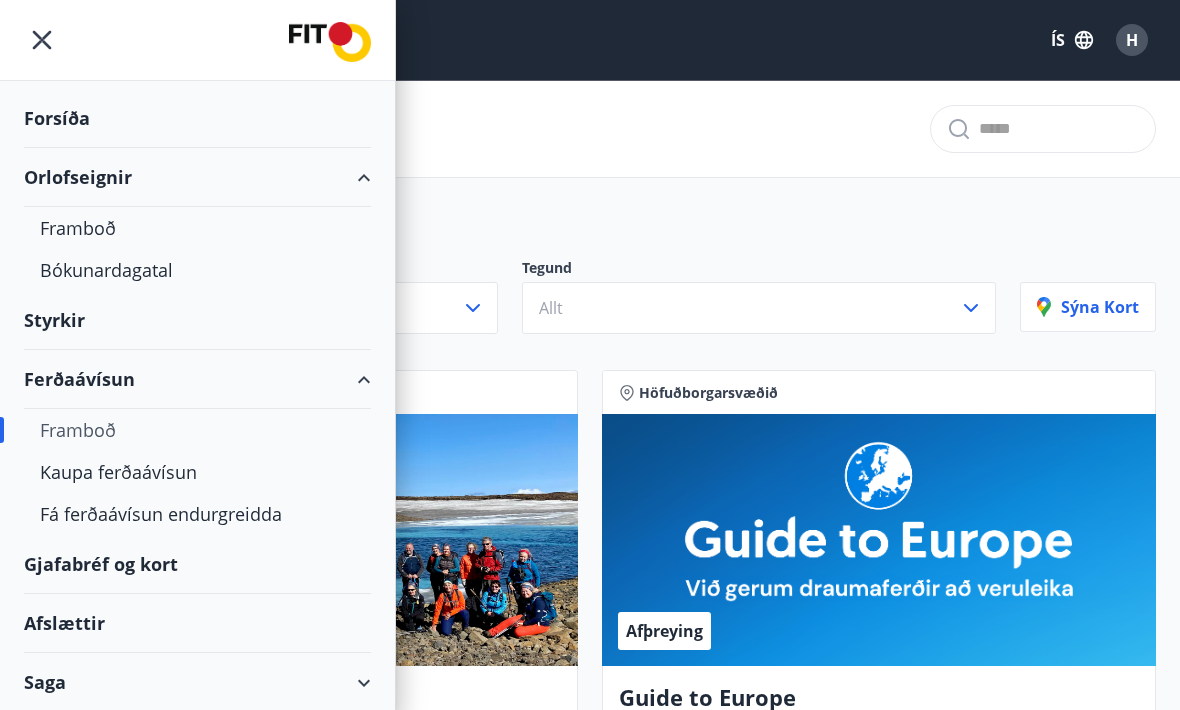 click on "Bókunardagatal" at bounding box center (197, 270) 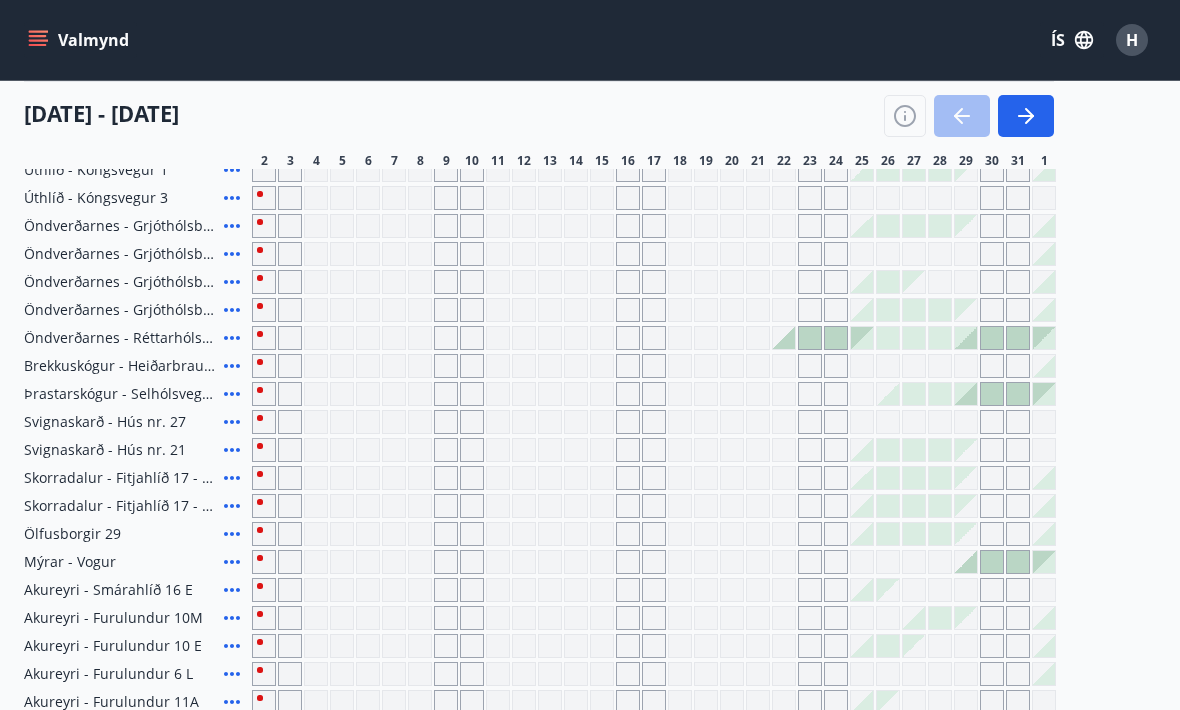 scroll, scrollTop: 288, scrollLeft: 0, axis: vertical 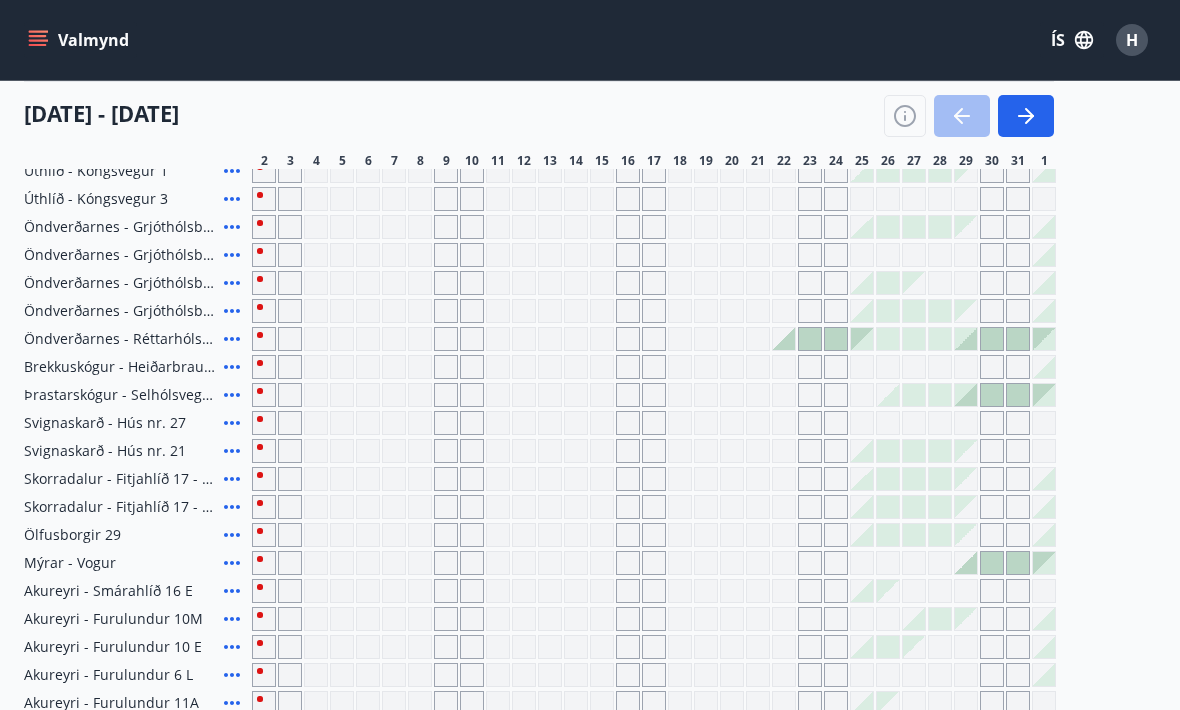 click on "Öndverðarnes - Grjóthólsbraut 4" at bounding box center (120, 311) 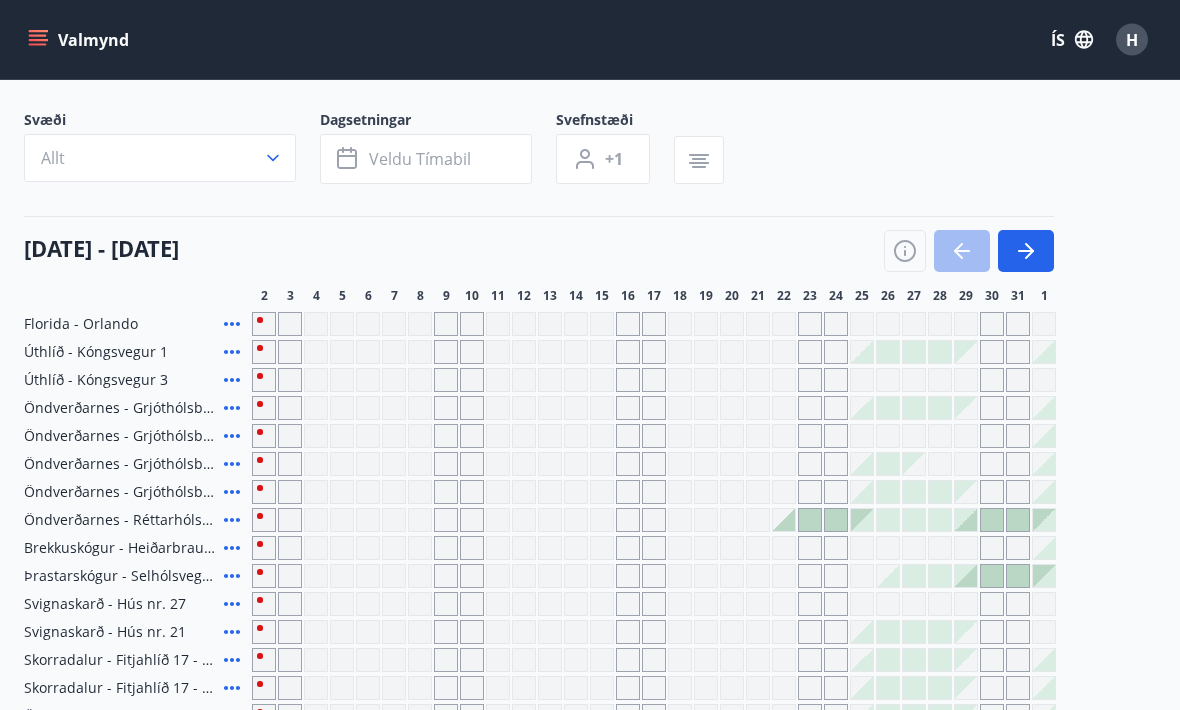 scroll, scrollTop: 0, scrollLeft: 0, axis: both 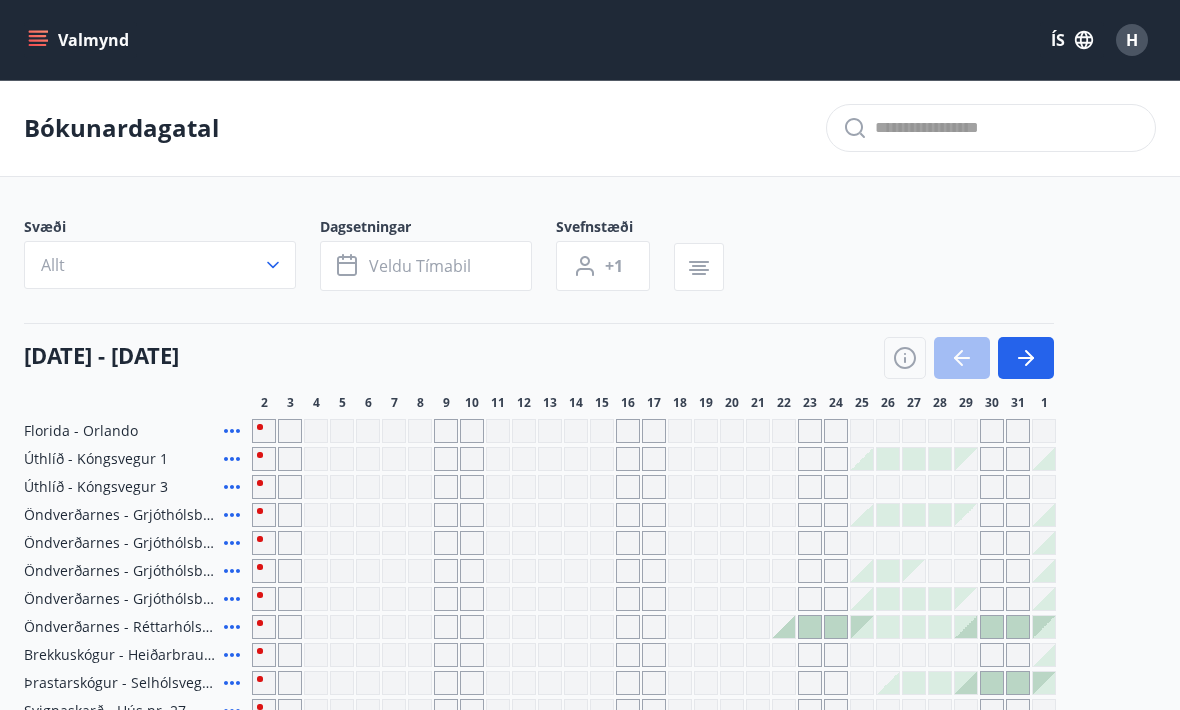 click at bounding box center (969, 358) 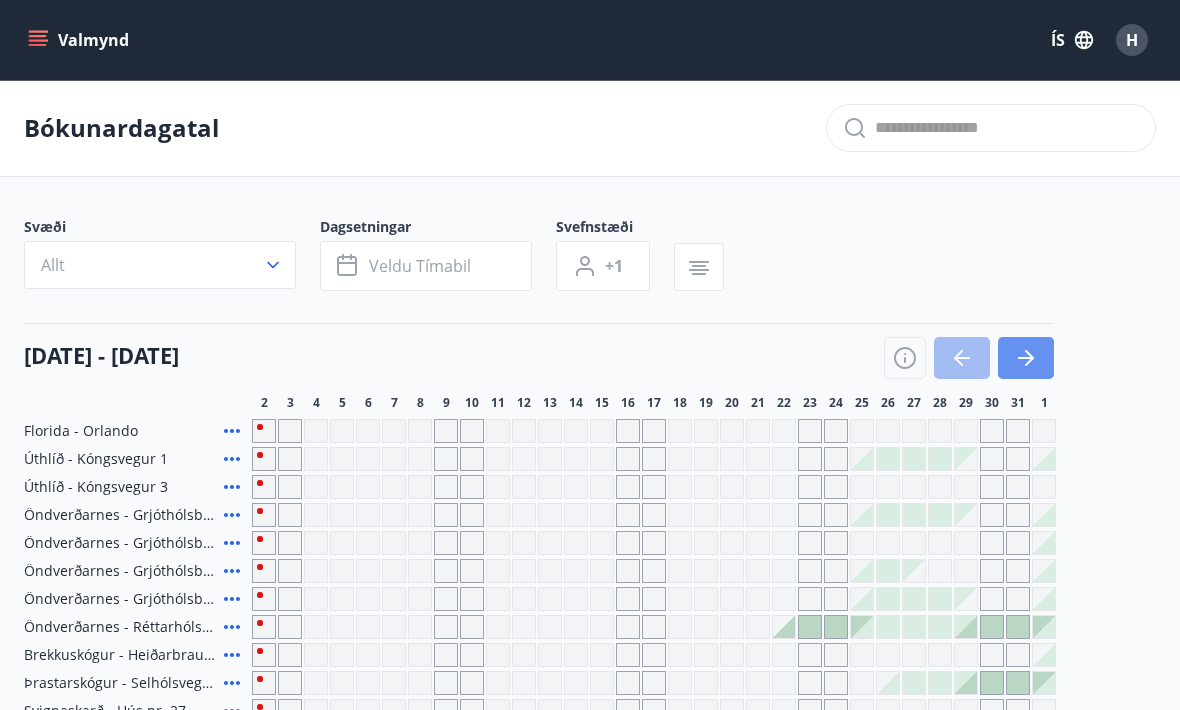 click 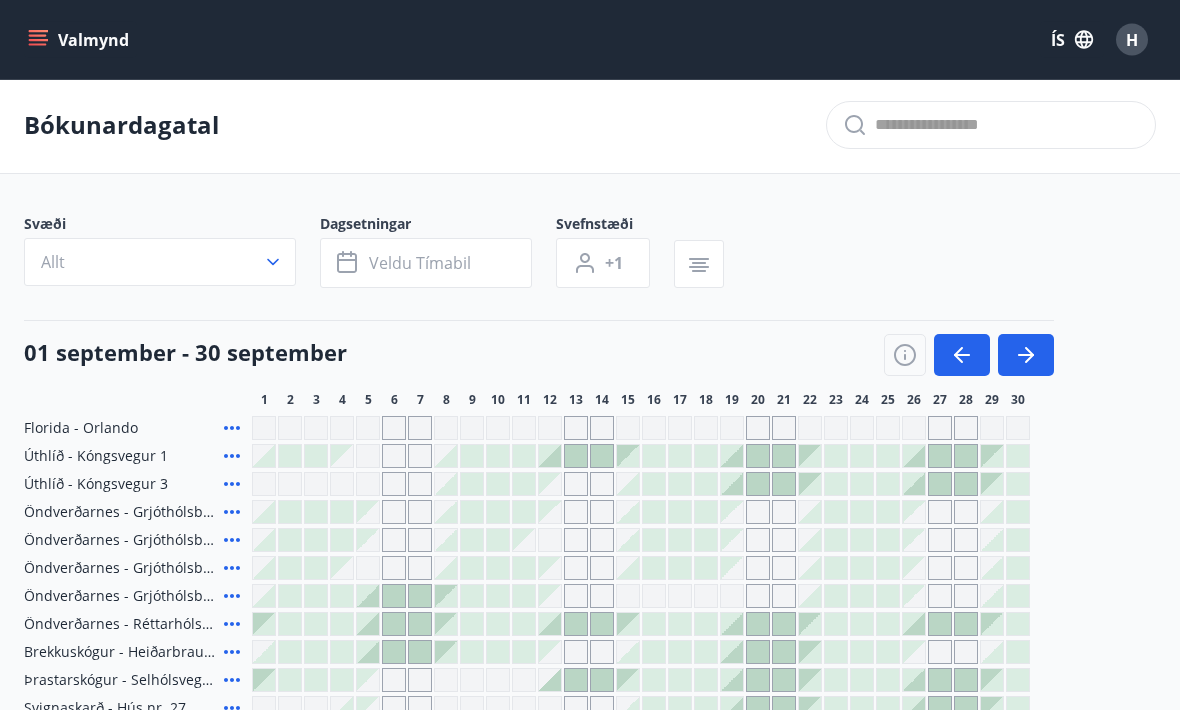 scroll, scrollTop: 0, scrollLeft: 0, axis: both 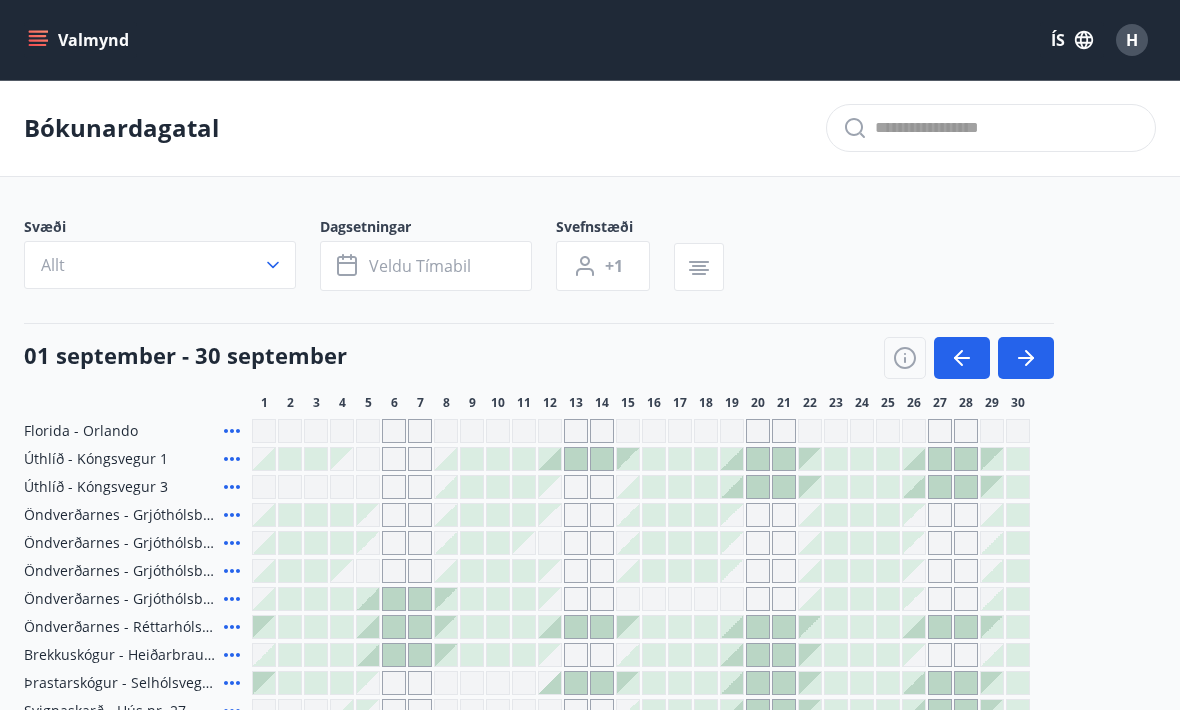click 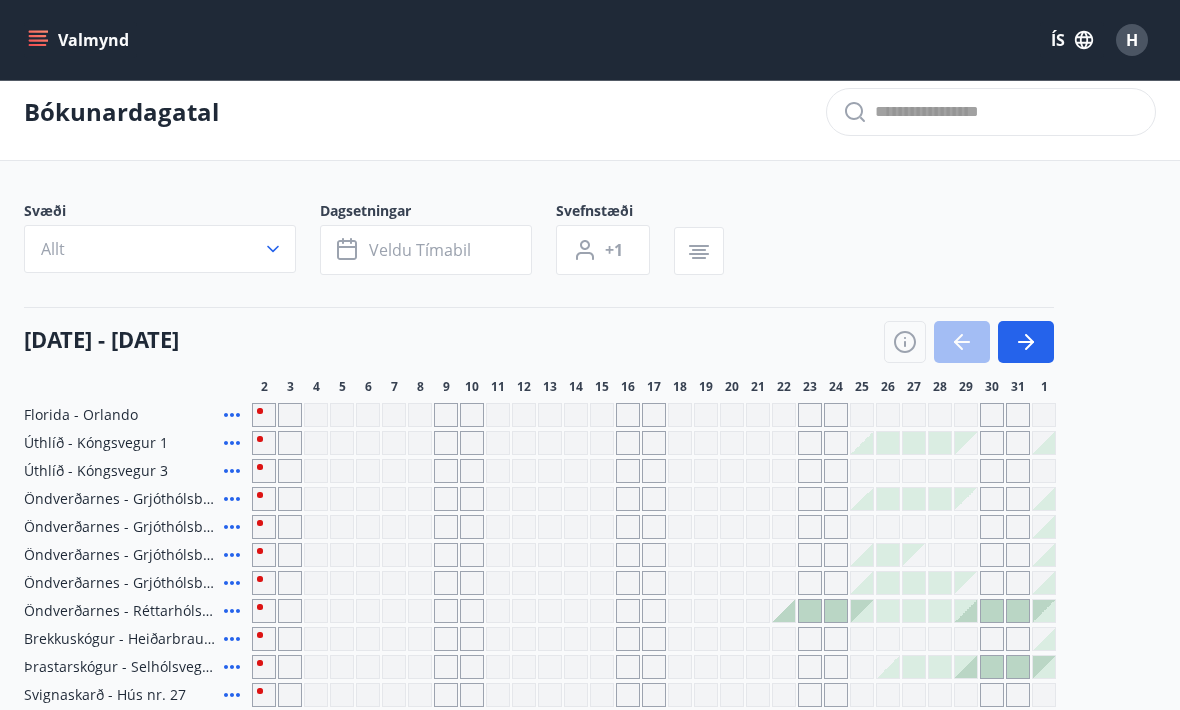 scroll, scrollTop: 62, scrollLeft: 0, axis: vertical 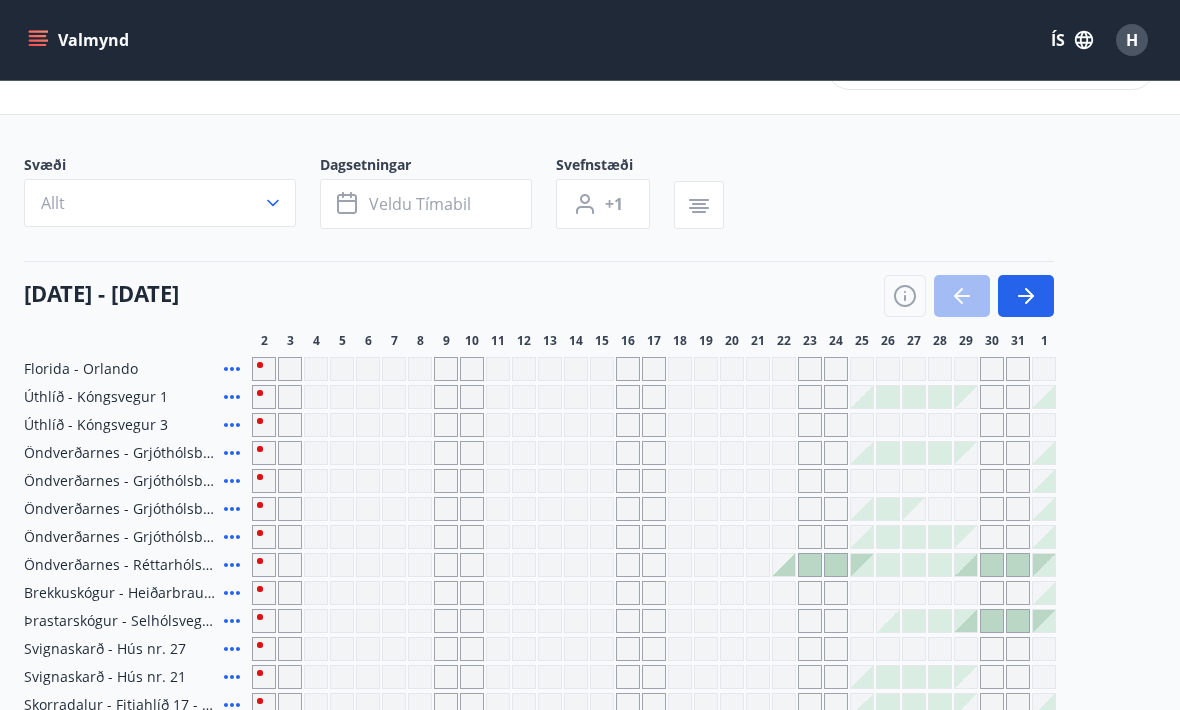 click on "Veldu tímabil" at bounding box center (420, 204) 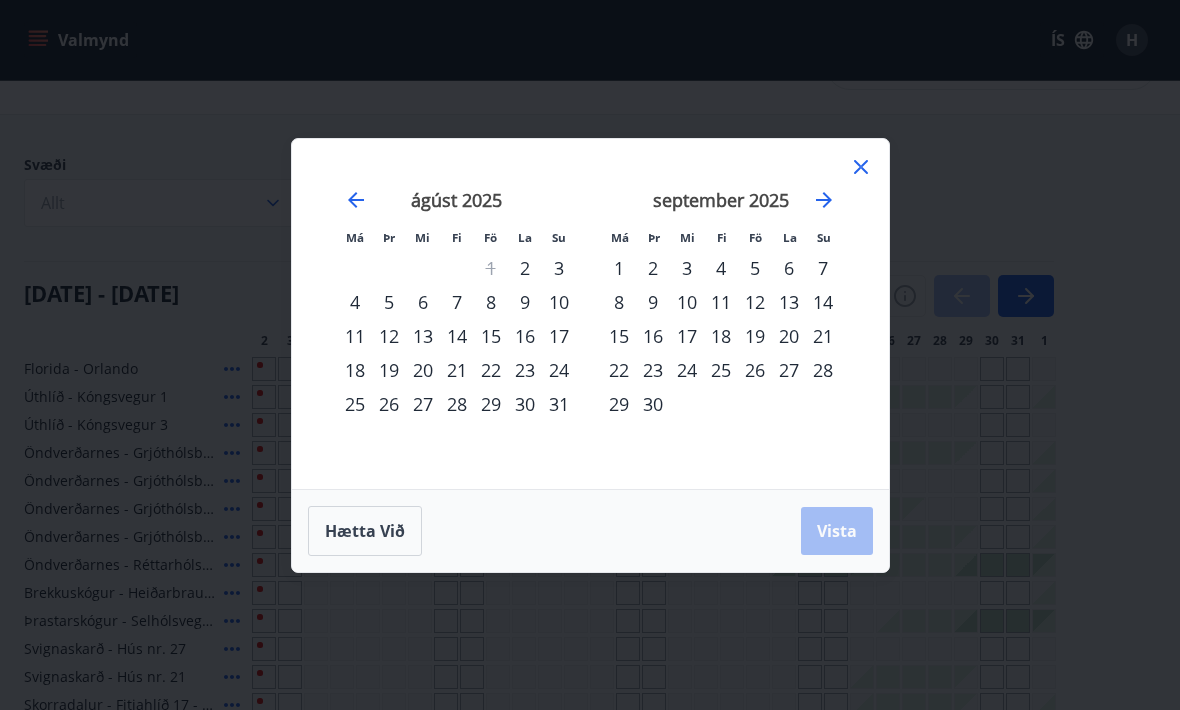 click on "22" at bounding box center [491, 370] 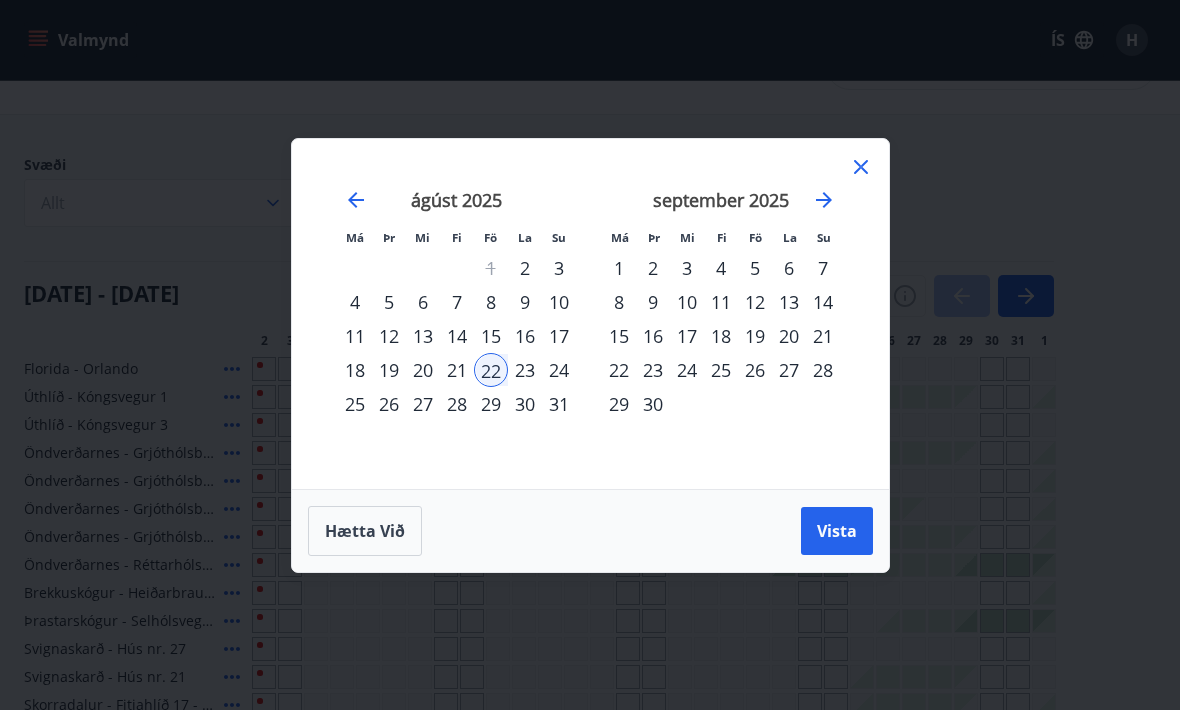 click on "29" at bounding box center [491, 404] 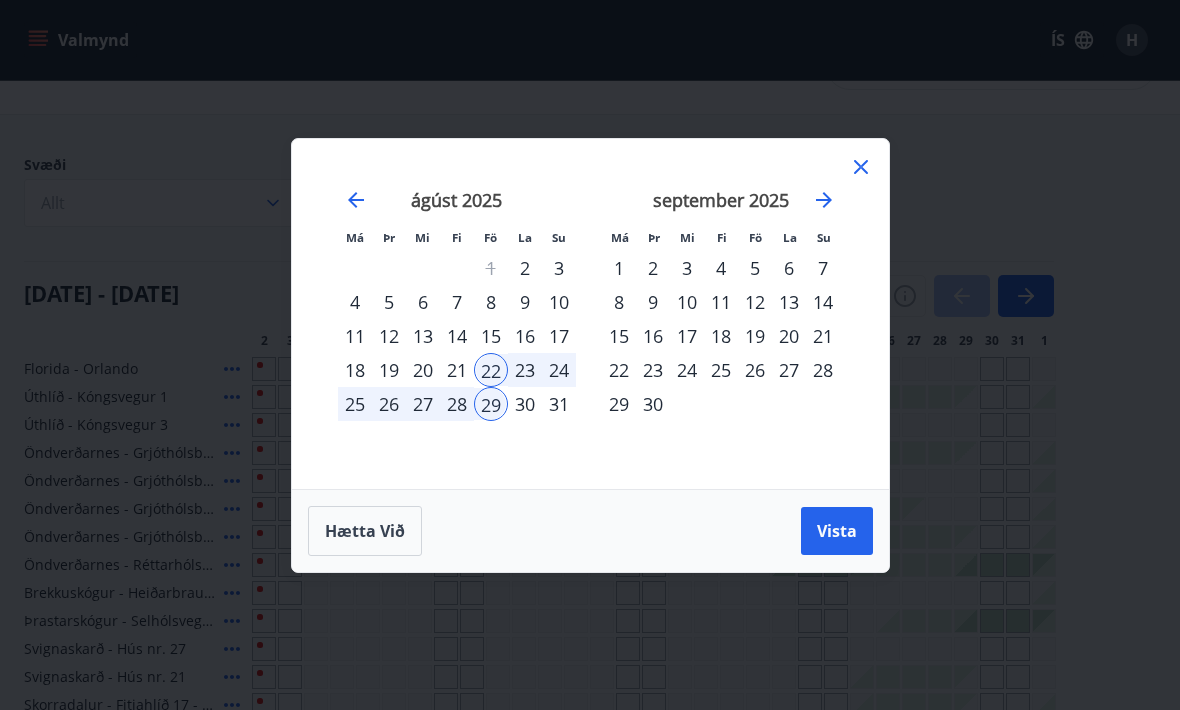 click on "Hætta við" at bounding box center [365, 531] 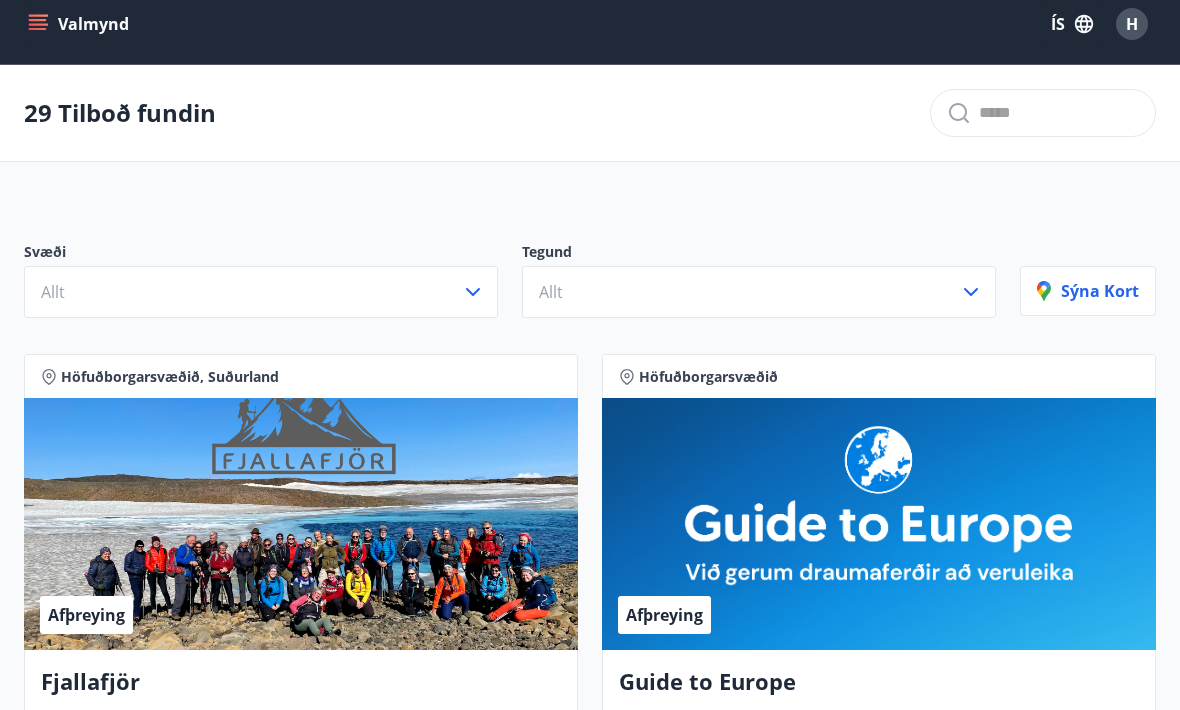 scroll, scrollTop: 0, scrollLeft: 0, axis: both 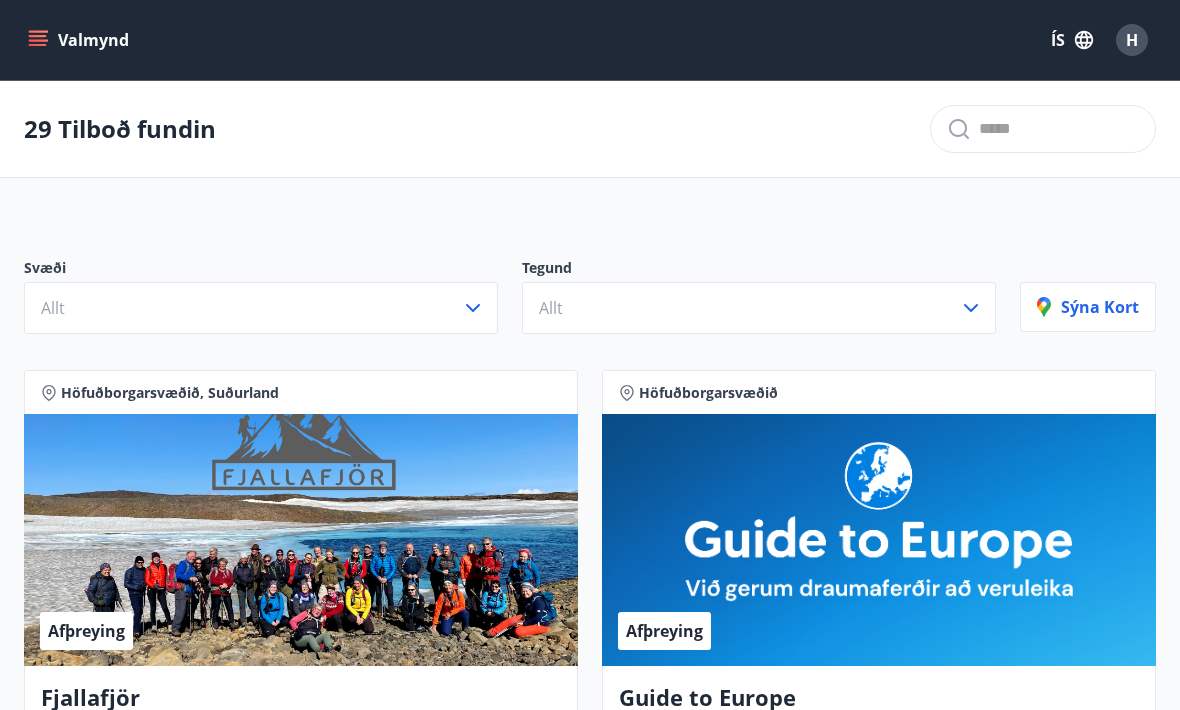 click on "Valmynd" at bounding box center [80, 40] 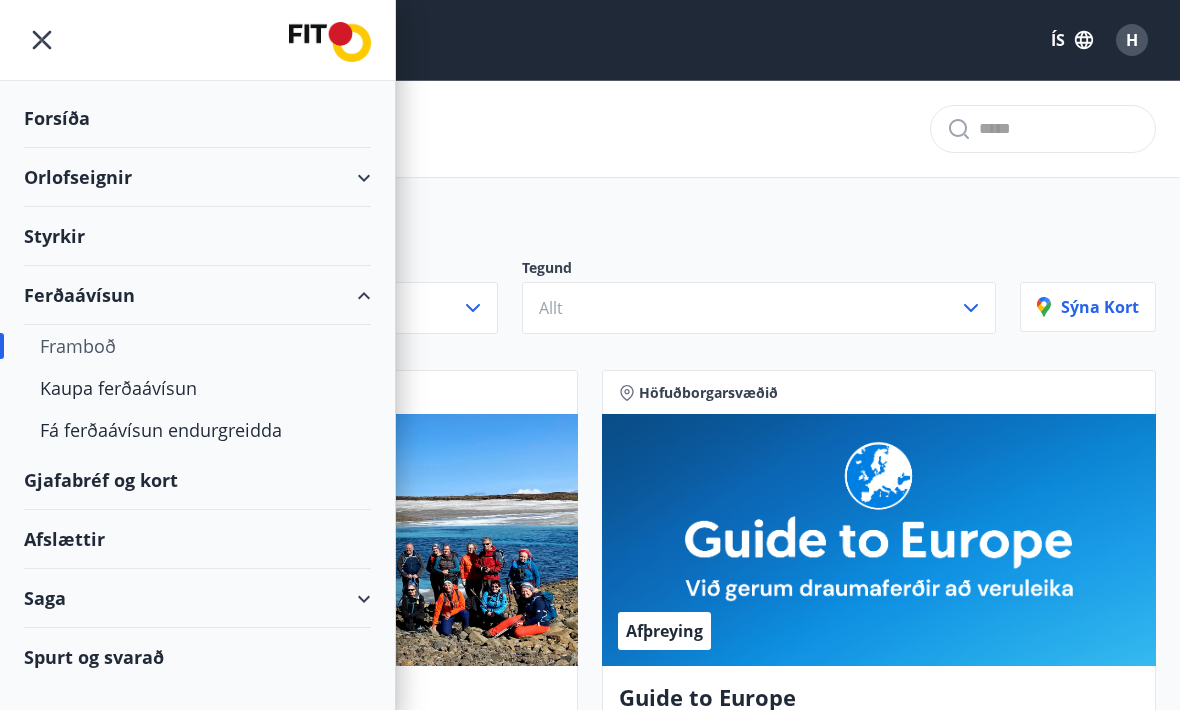 click on "Orlofseignir" at bounding box center (197, 177) 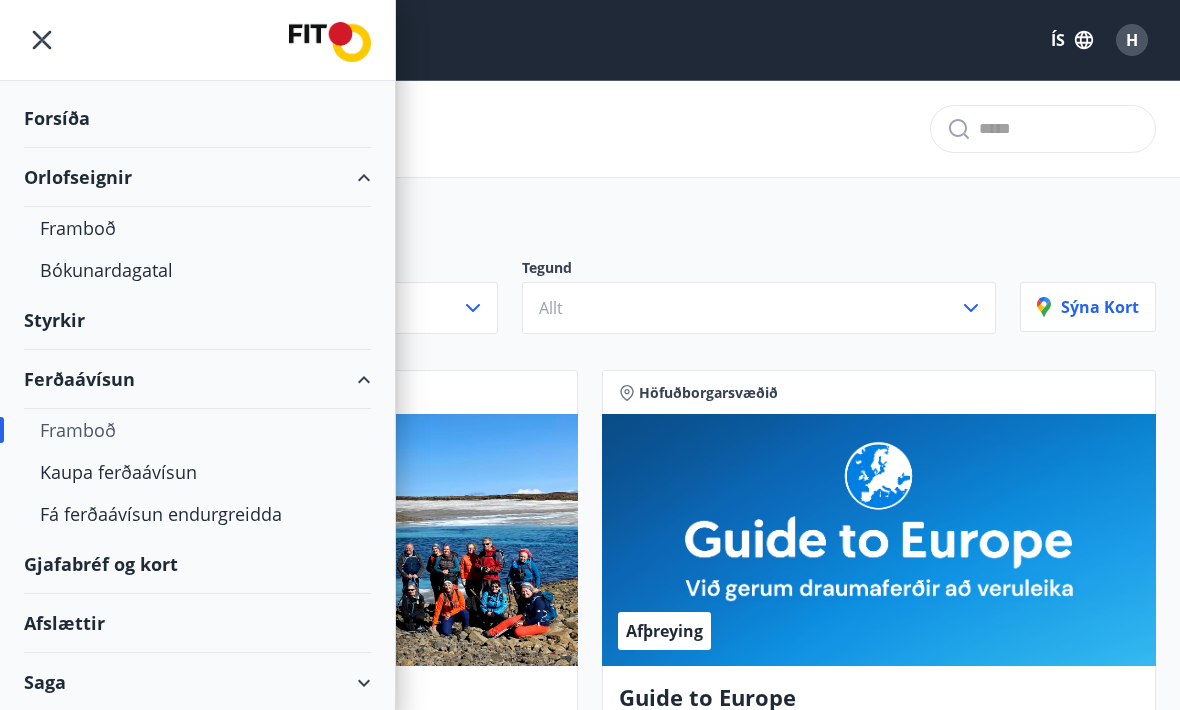 click on "Bókunardagatal" at bounding box center (197, 270) 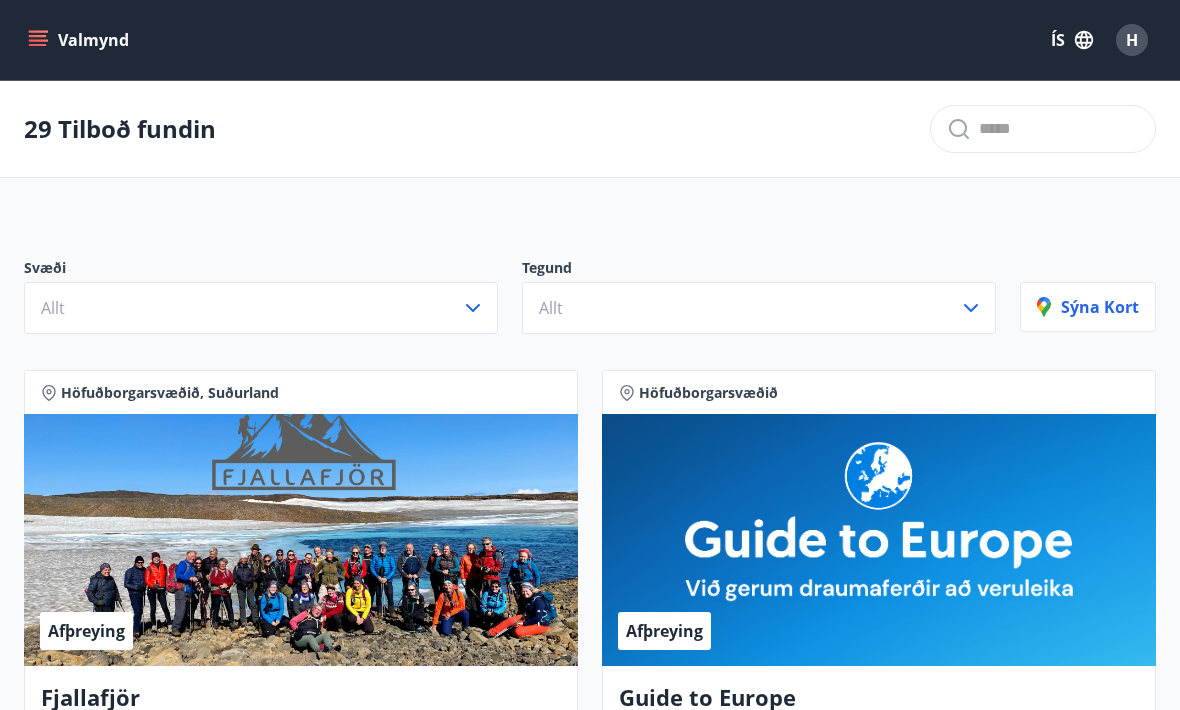 click on "Valmynd" at bounding box center (80, 40) 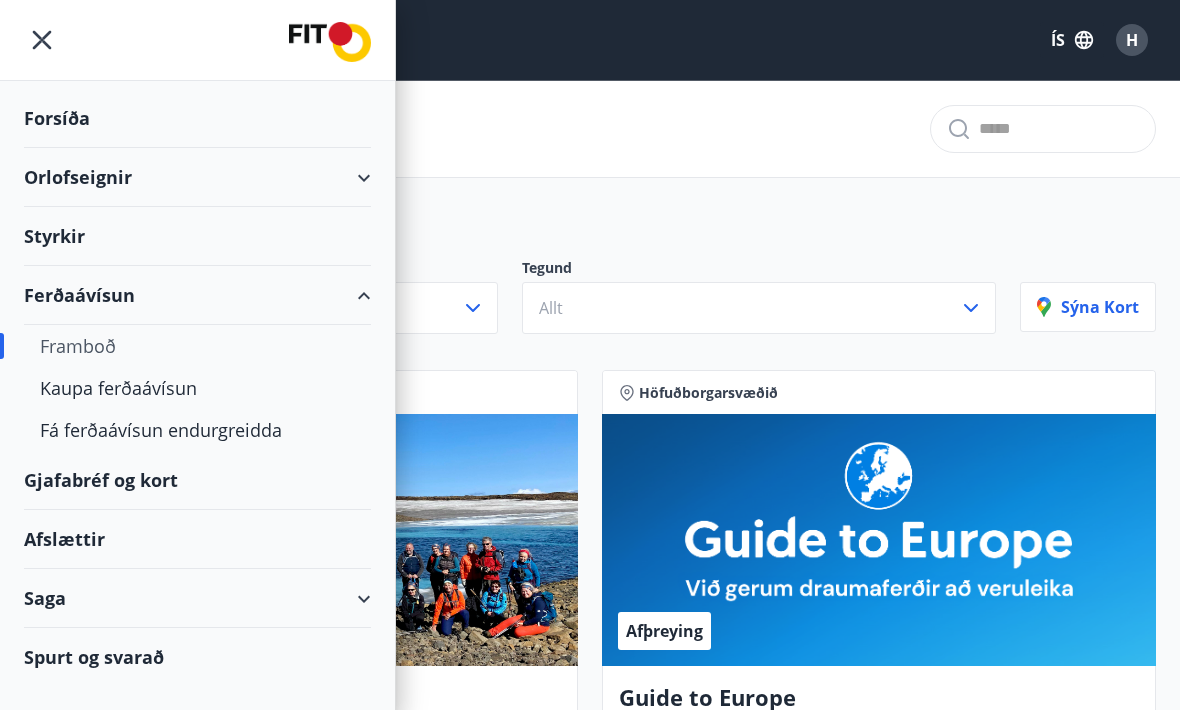 click on "Forsíða" at bounding box center (197, 118) 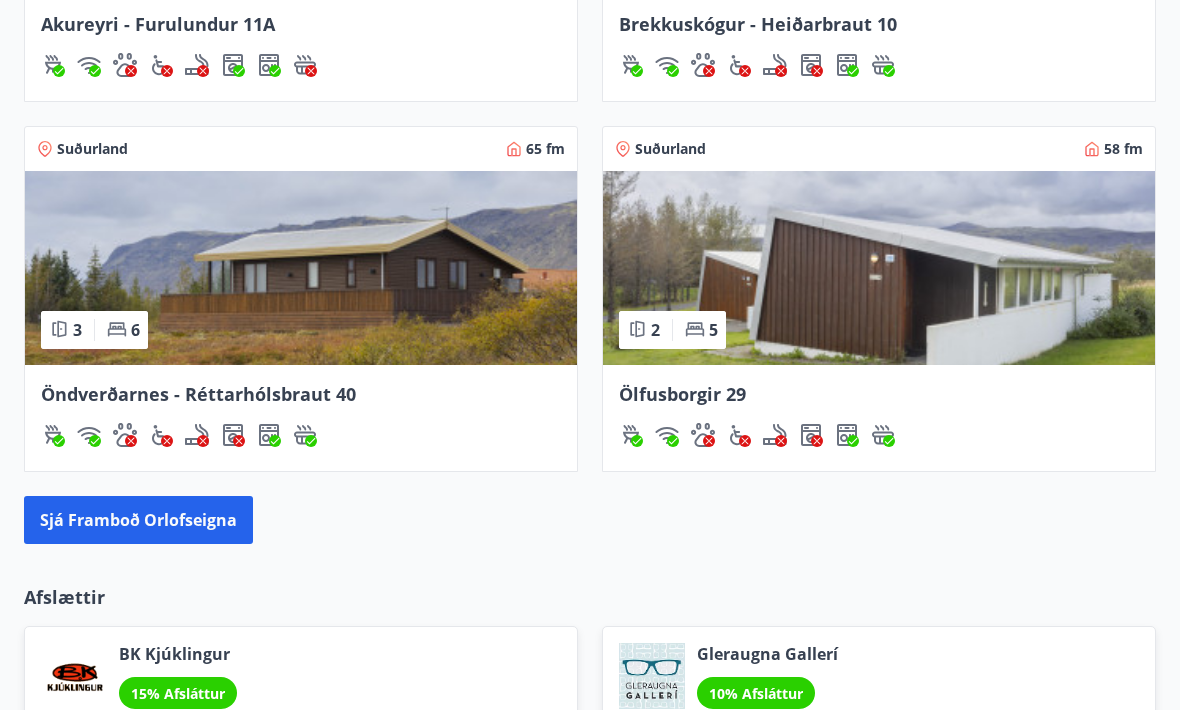 scroll, scrollTop: 1862, scrollLeft: 0, axis: vertical 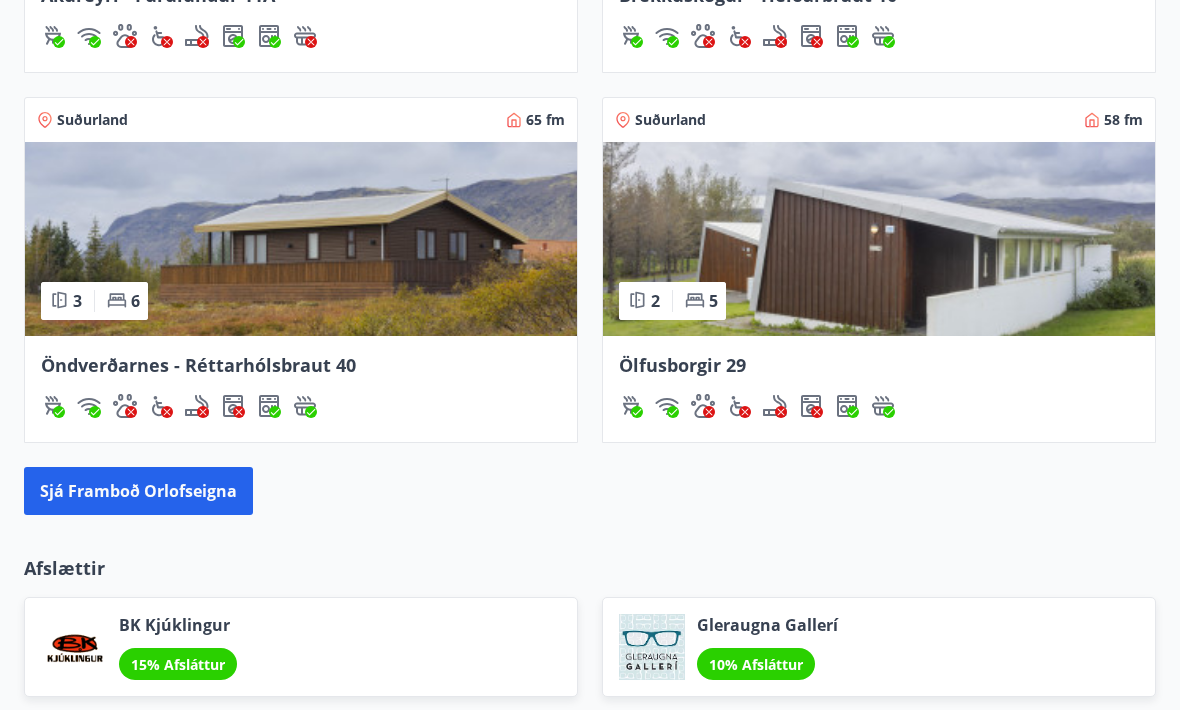 click on "Öndverðarnes - Réttarhólsbraut 40" at bounding box center (198, 365) 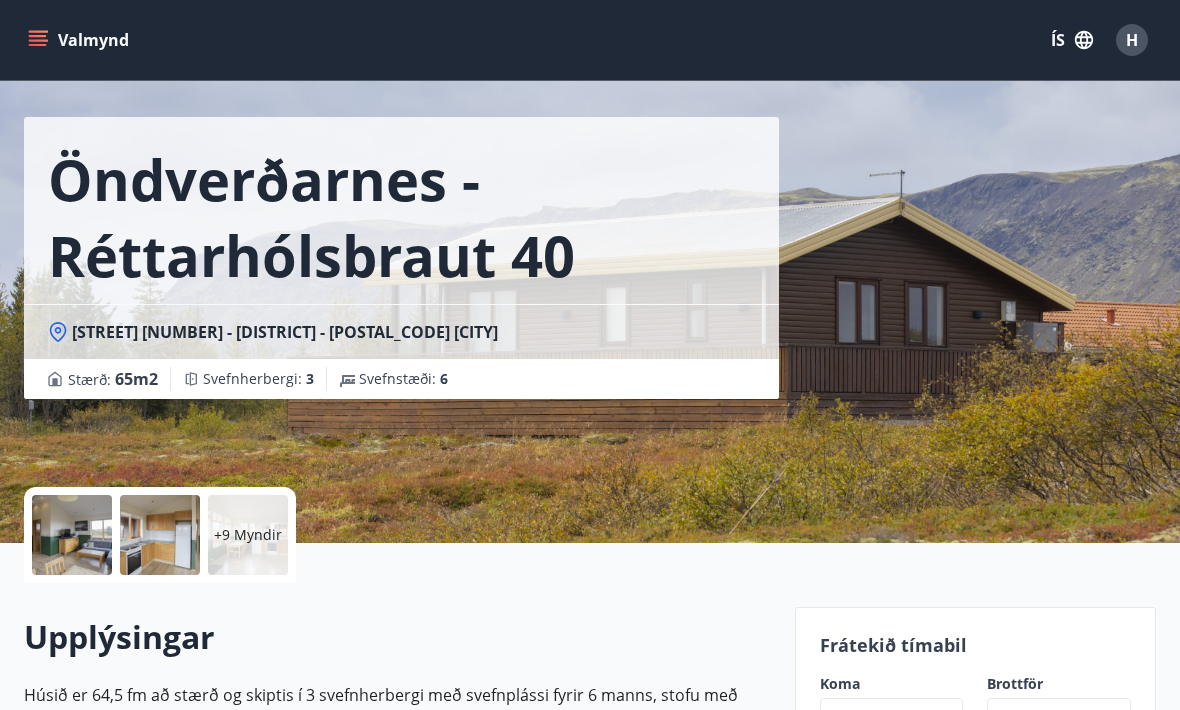 scroll, scrollTop: 0, scrollLeft: 0, axis: both 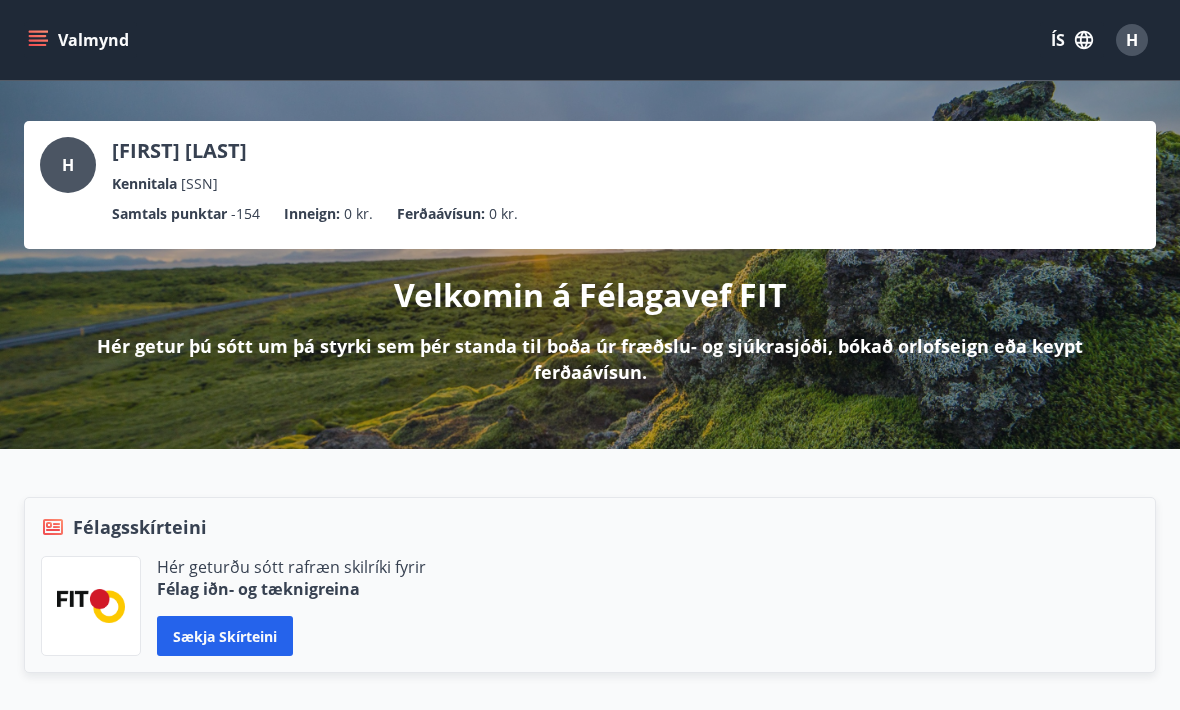 click at bounding box center (91, 605) 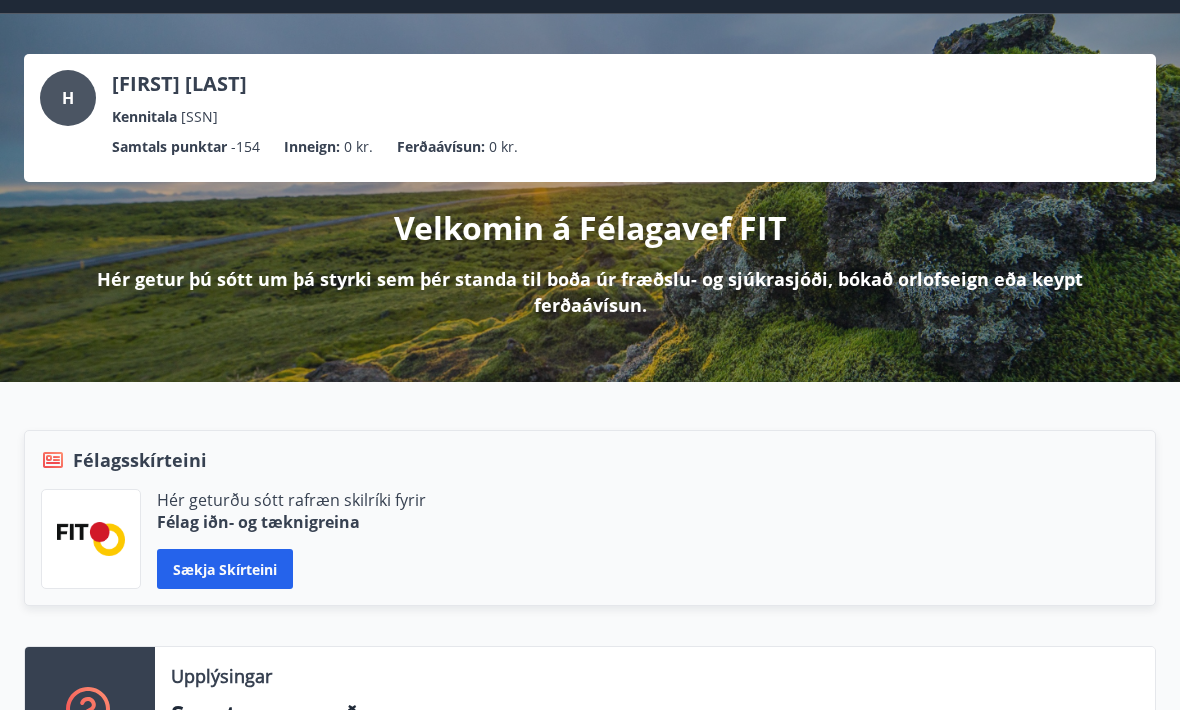 scroll, scrollTop: 99, scrollLeft: 0, axis: vertical 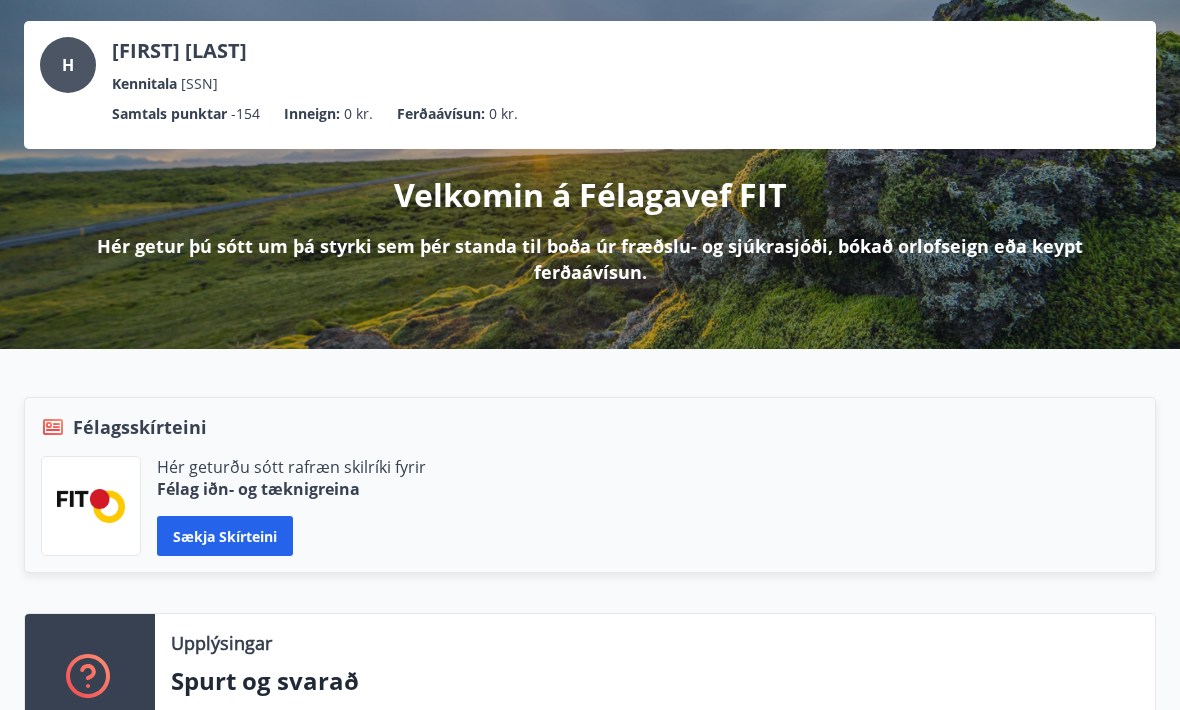click on "Spurt og svarað" at bounding box center (655, 682) 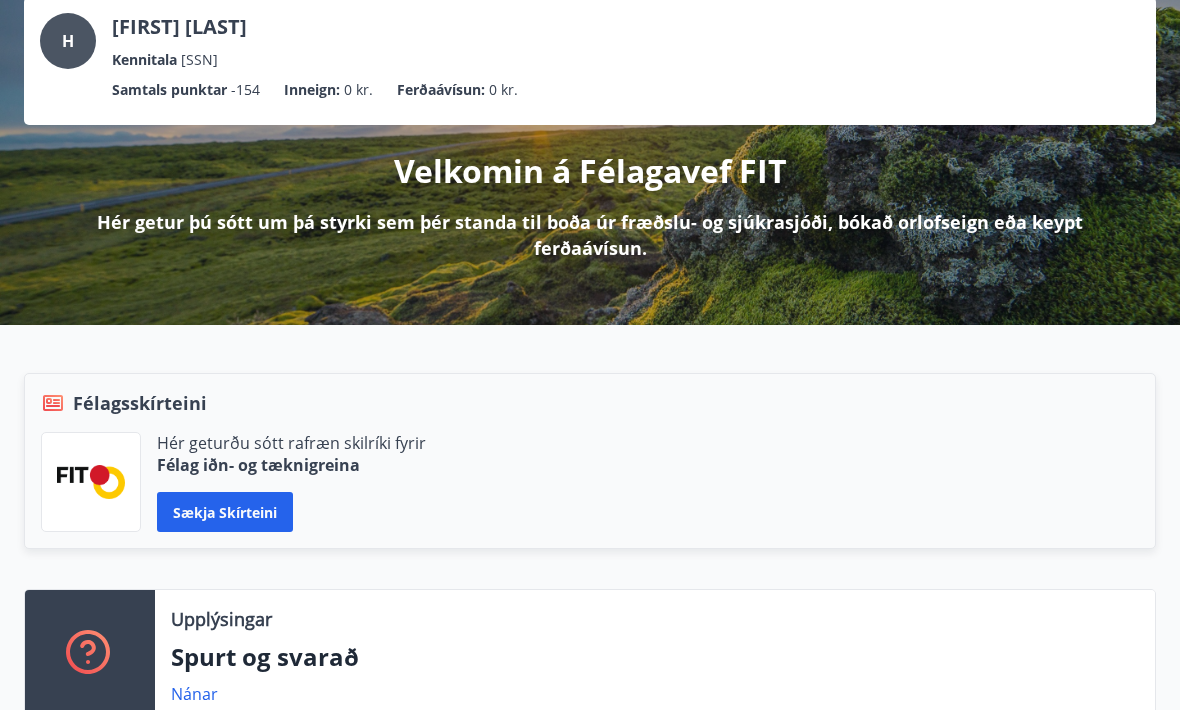 scroll, scrollTop: 124, scrollLeft: 0, axis: vertical 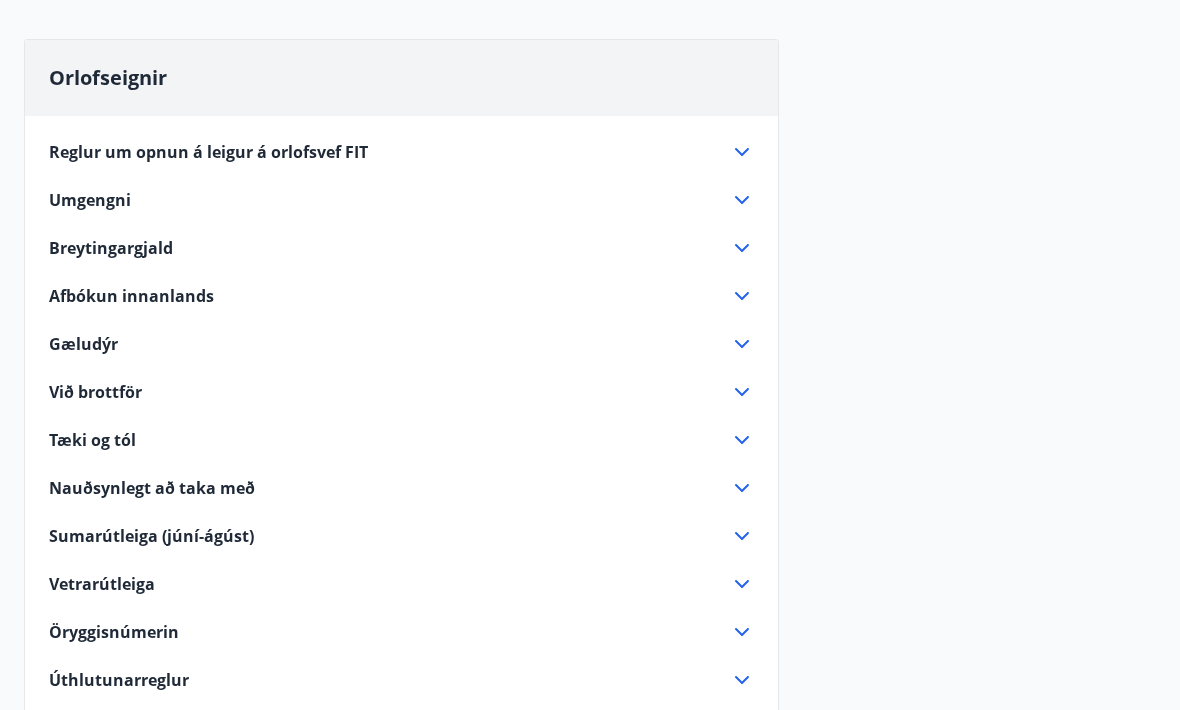 click on "Sumarútleiga (júní-ágúst)" at bounding box center (151, 537) 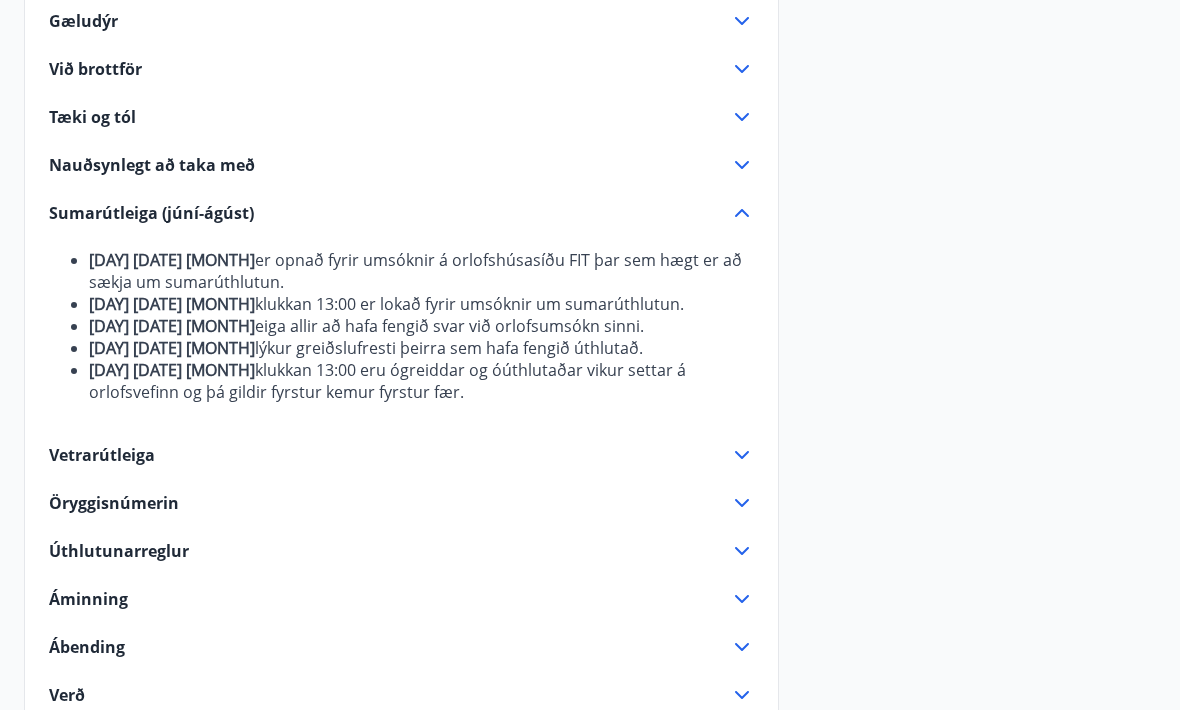 scroll, scrollTop: 541, scrollLeft: 0, axis: vertical 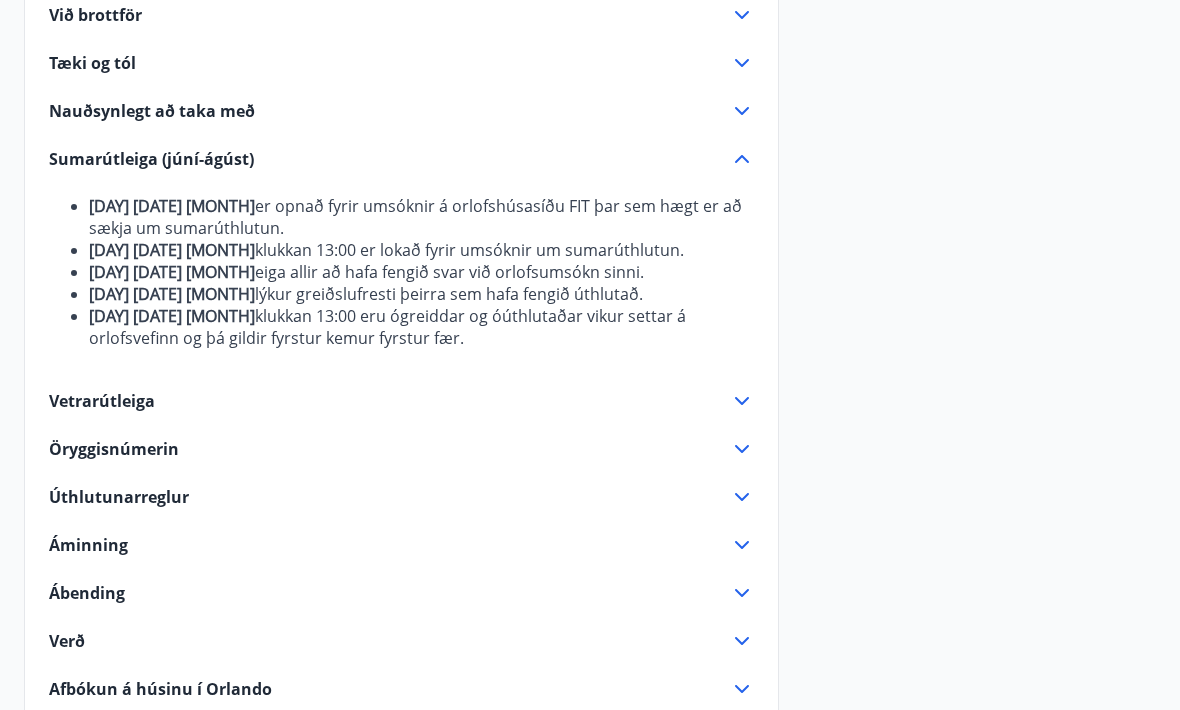 click on "Verð" at bounding box center (389, 642) 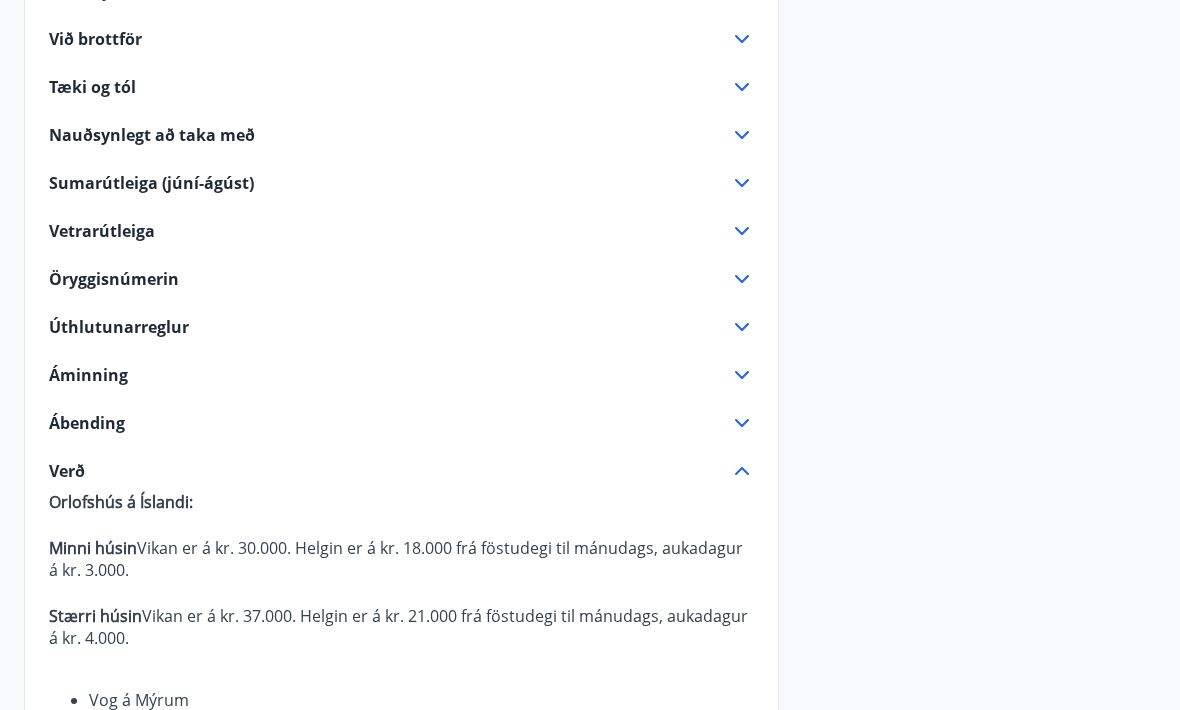 scroll, scrollTop: 521, scrollLeft: 0, axis: vertical 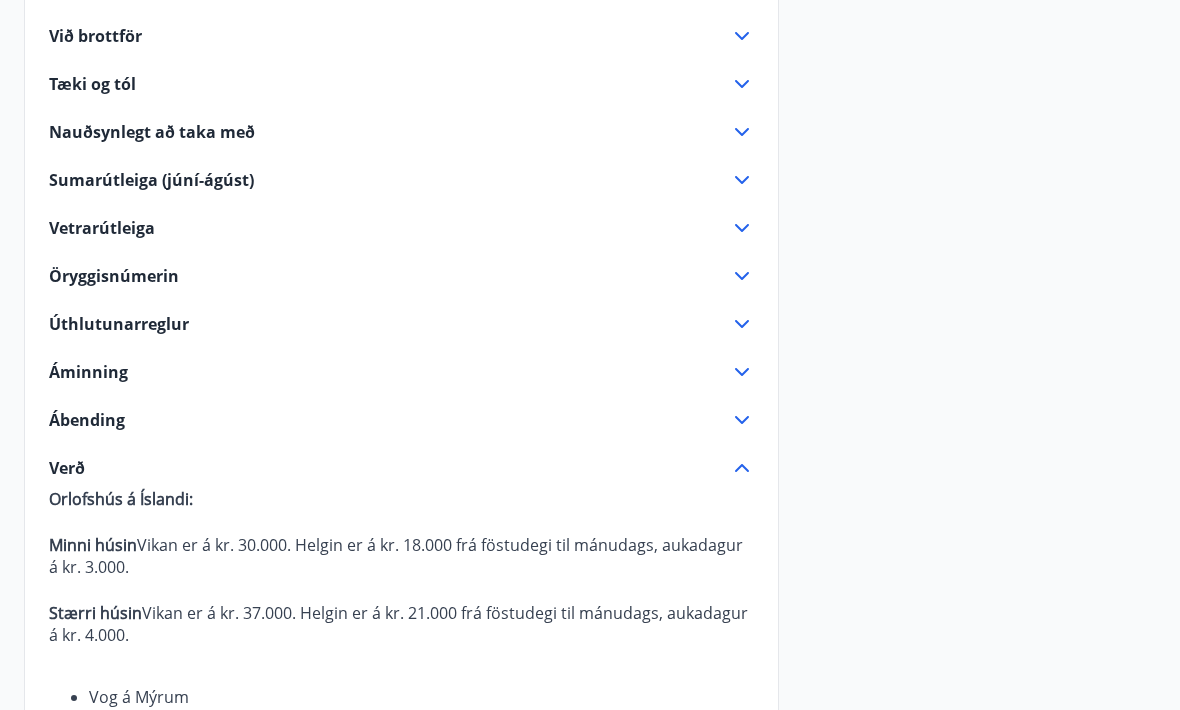 click on "Sumarútleiga (júní-ágúst)" at bounding box center (151, 180) 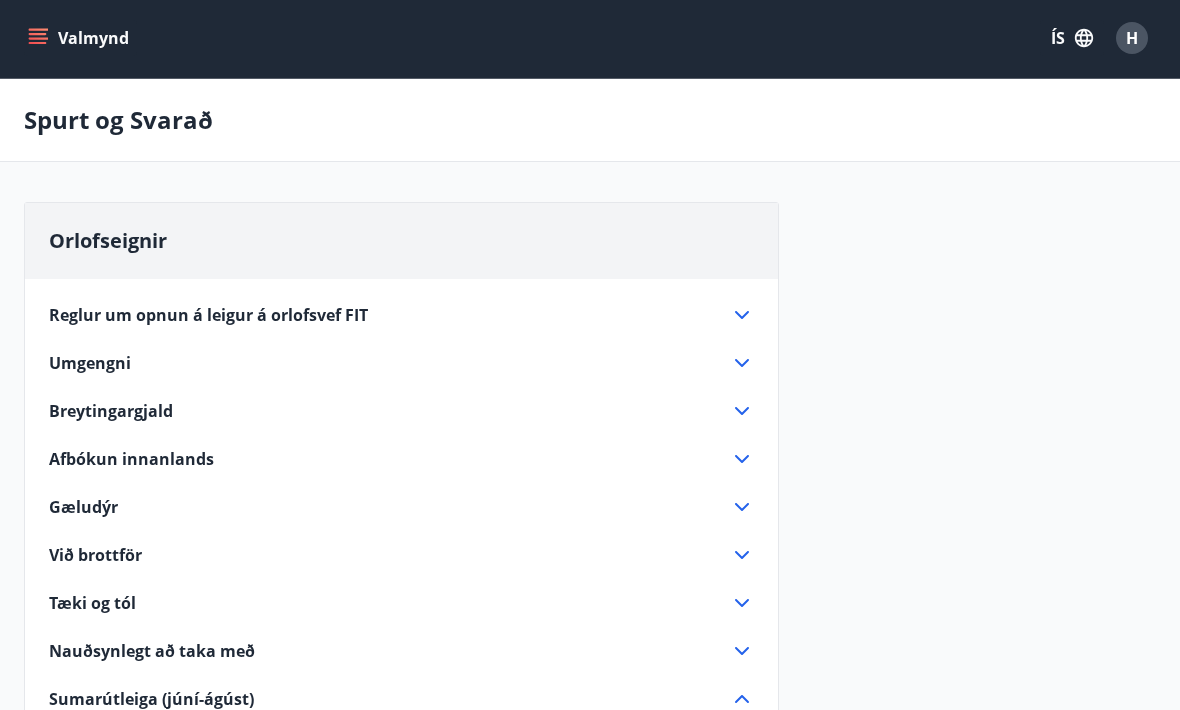 scroll, scrollTop: 0, scrollLeft: 0, axis: both 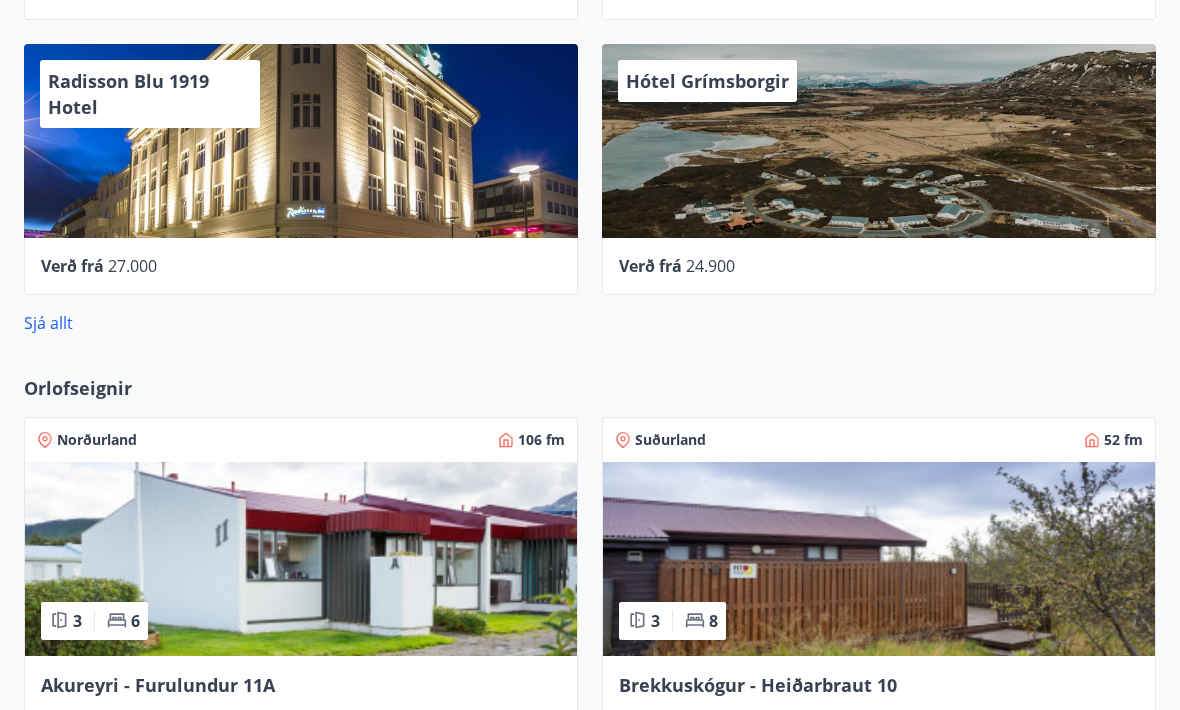 click on "Sjá allt" at bounding box center (48, 323) 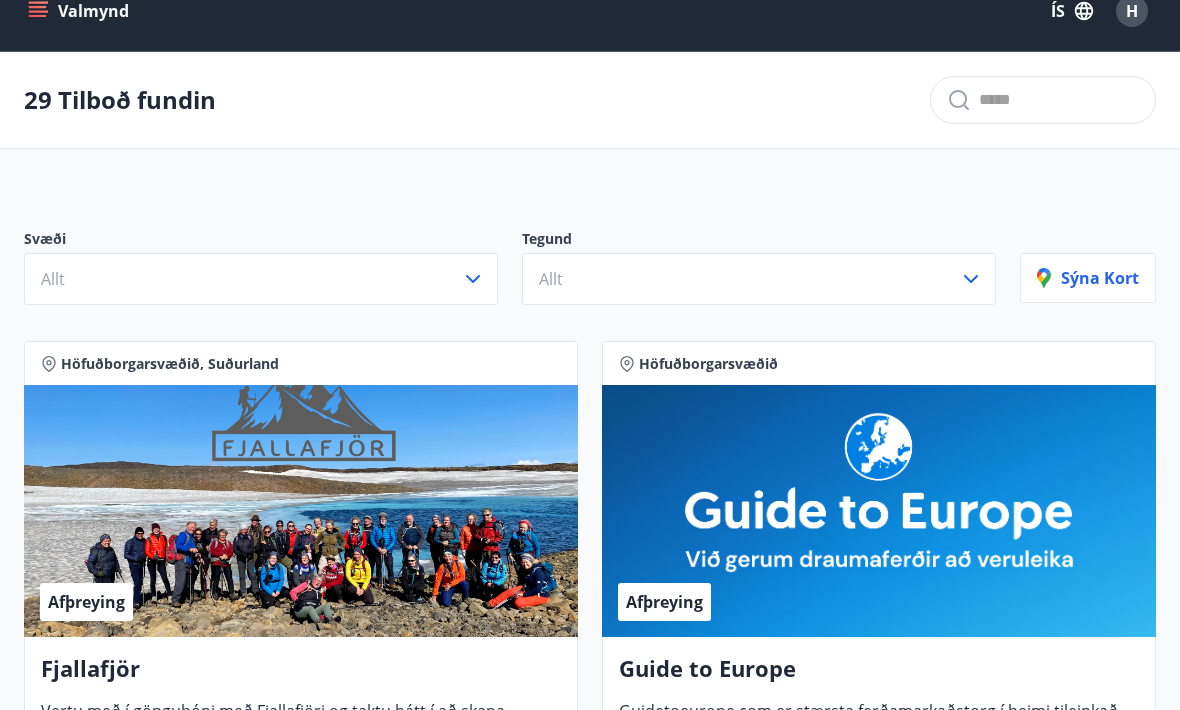 scroll, scrollTop: 0, scrollLeft: 0, axis: both 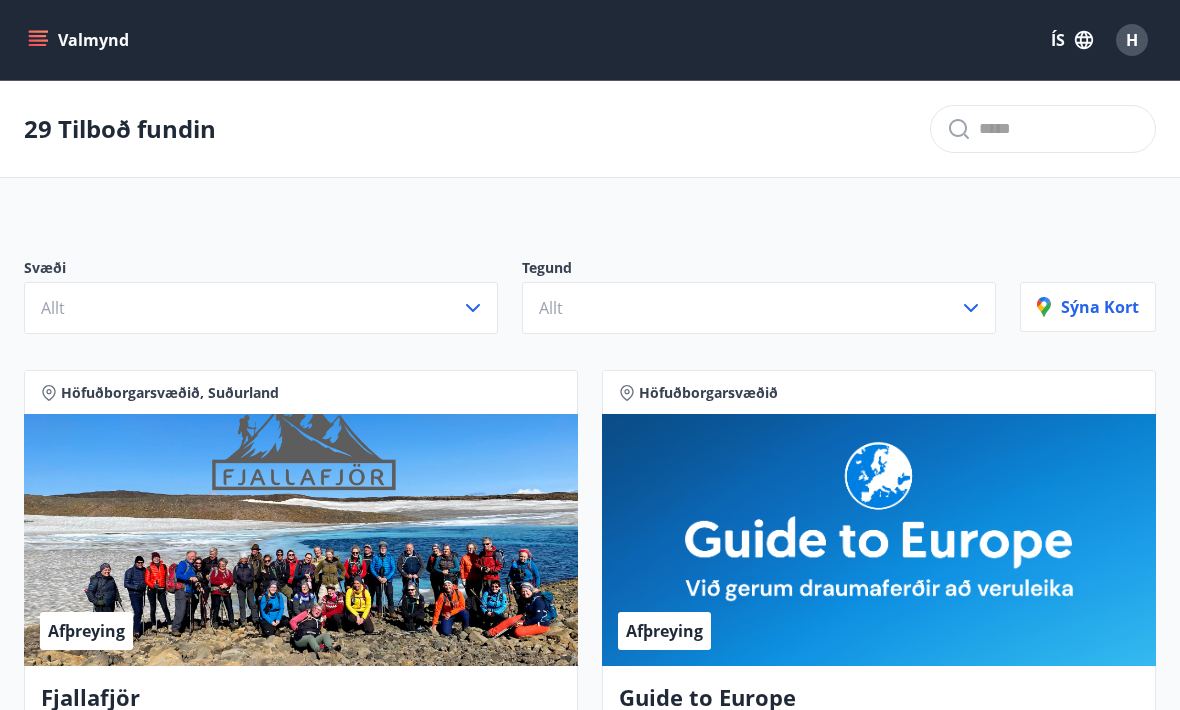 click on "Valmynd" at bounding box center [80, 40] 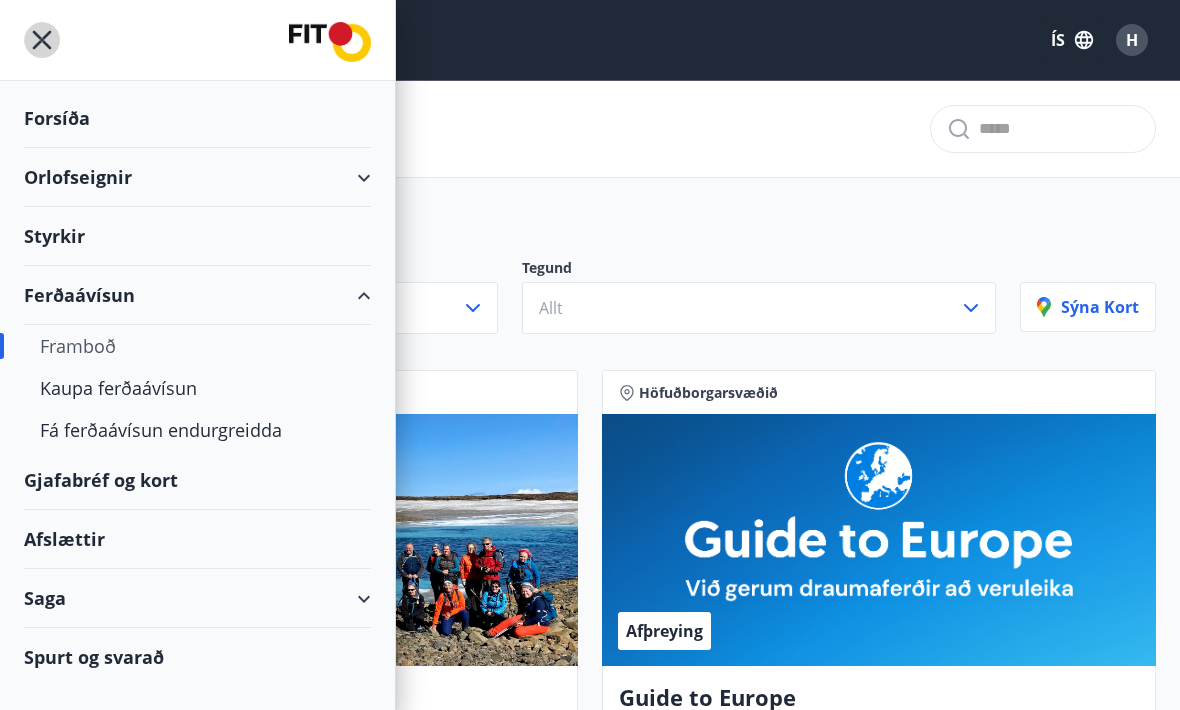 click 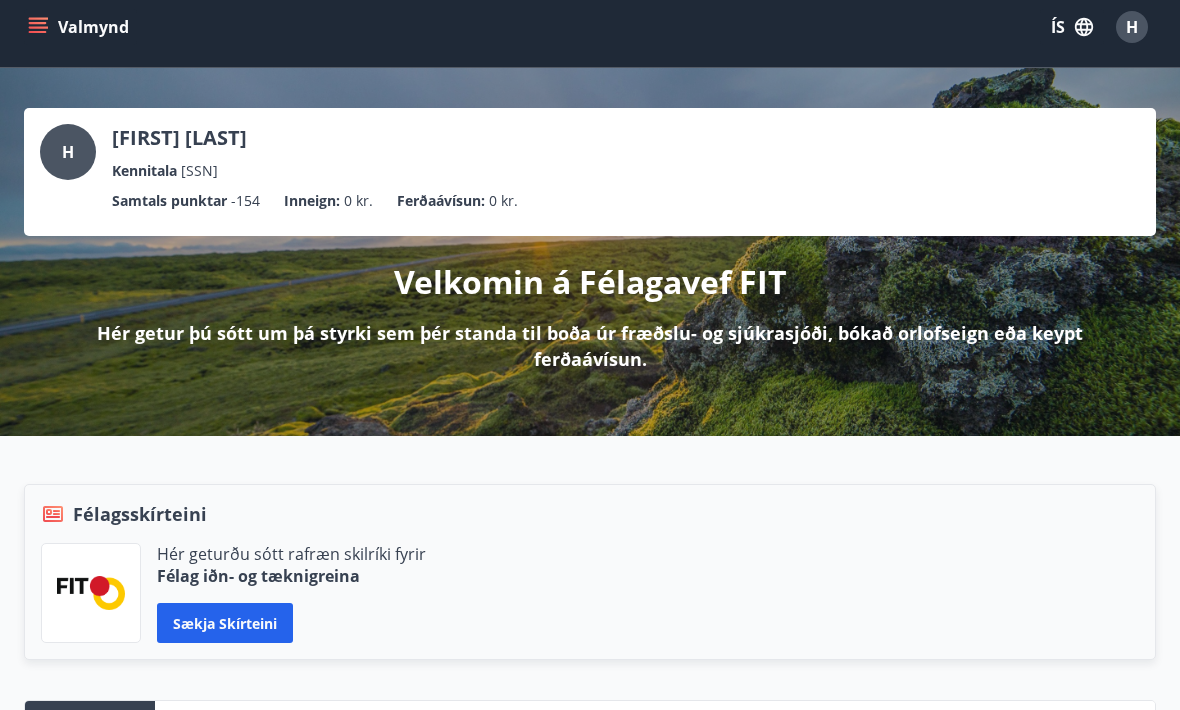 scroll, scrollTop: 0, scrollLeft: 0, axis: both 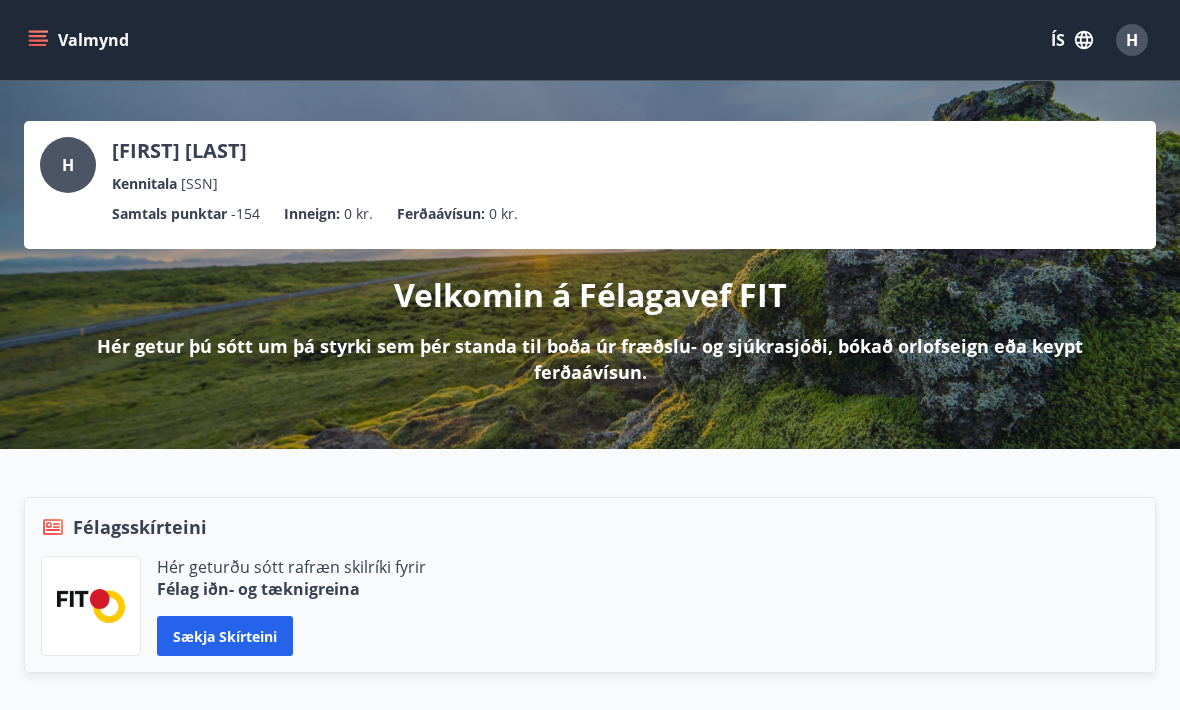 click on "Kennitala" at bounding box center (144, 184) 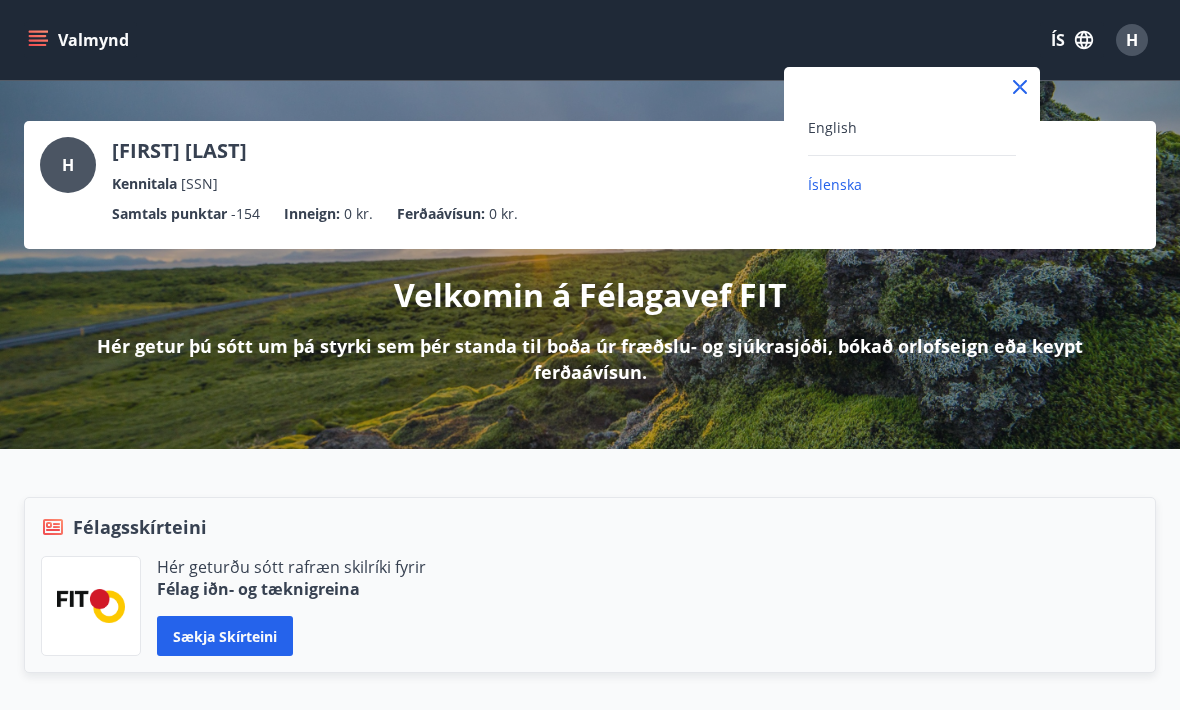 click on "Íslenska" at bounding box center (835, 184) 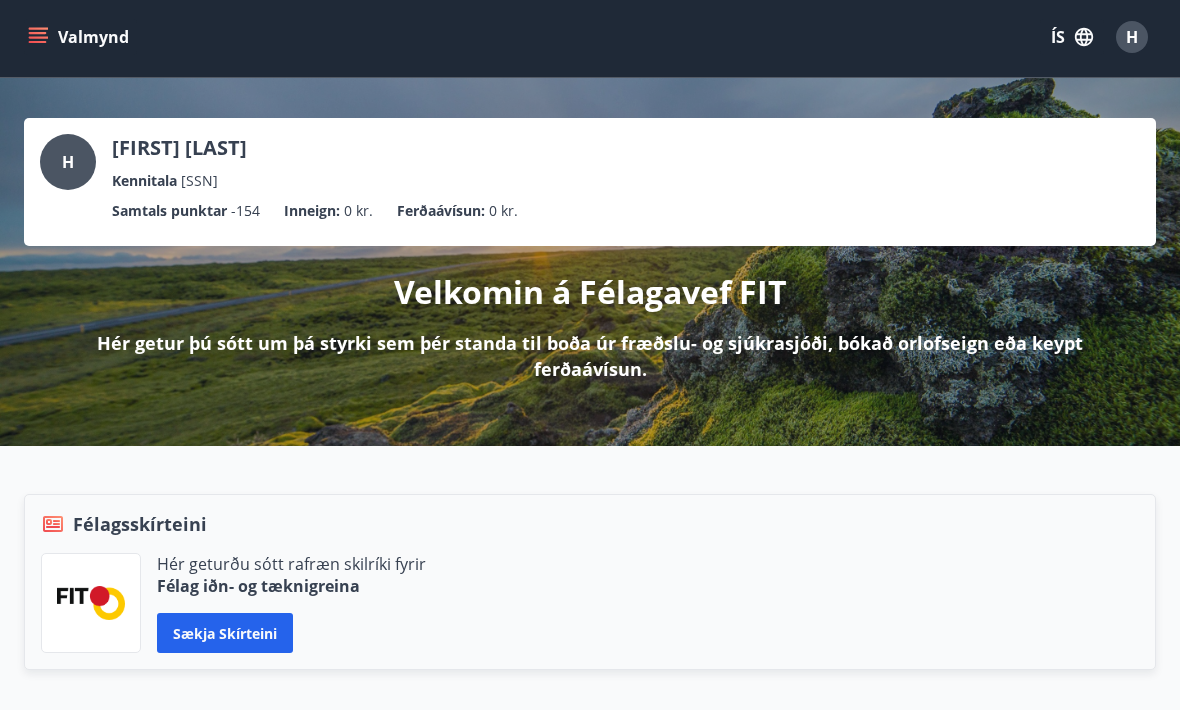 scroll, scrollTop: 32, scrollLeft: 0, axis: vertical 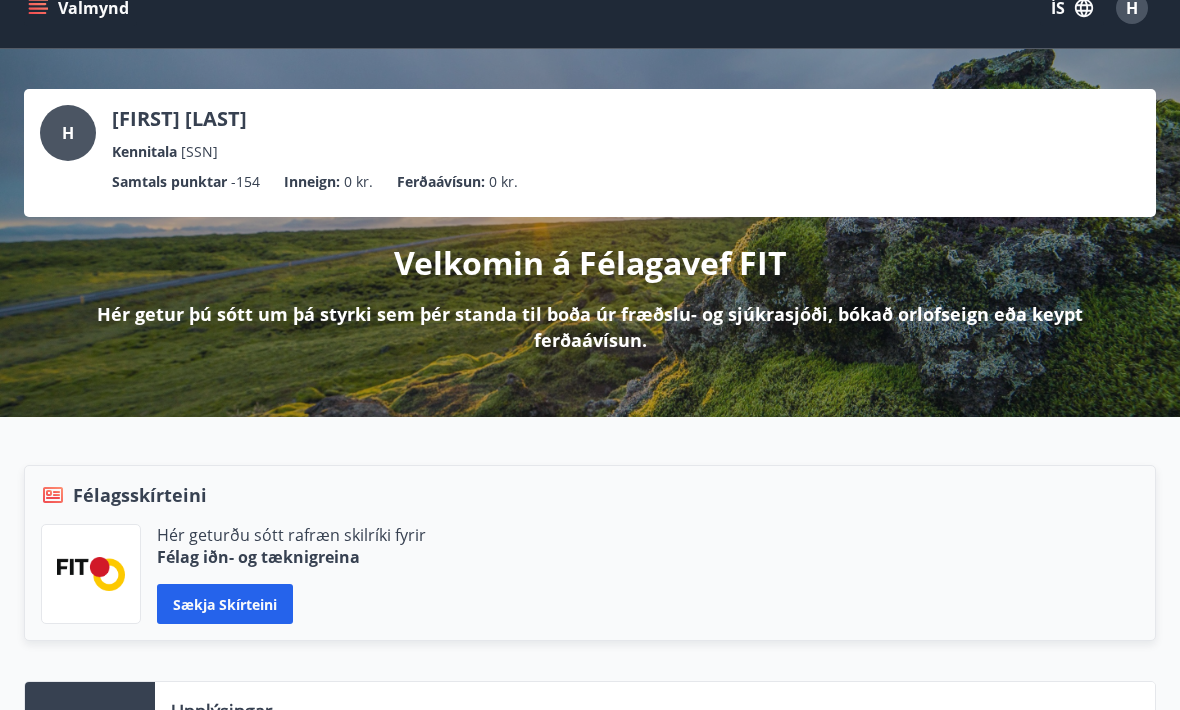 click on "Félagsskírteini Hér geturðu sótt rafræn skilríki fyrir Félag iðn- og tæknigreina Sækja skírteini" at bounding box center [590, 553] 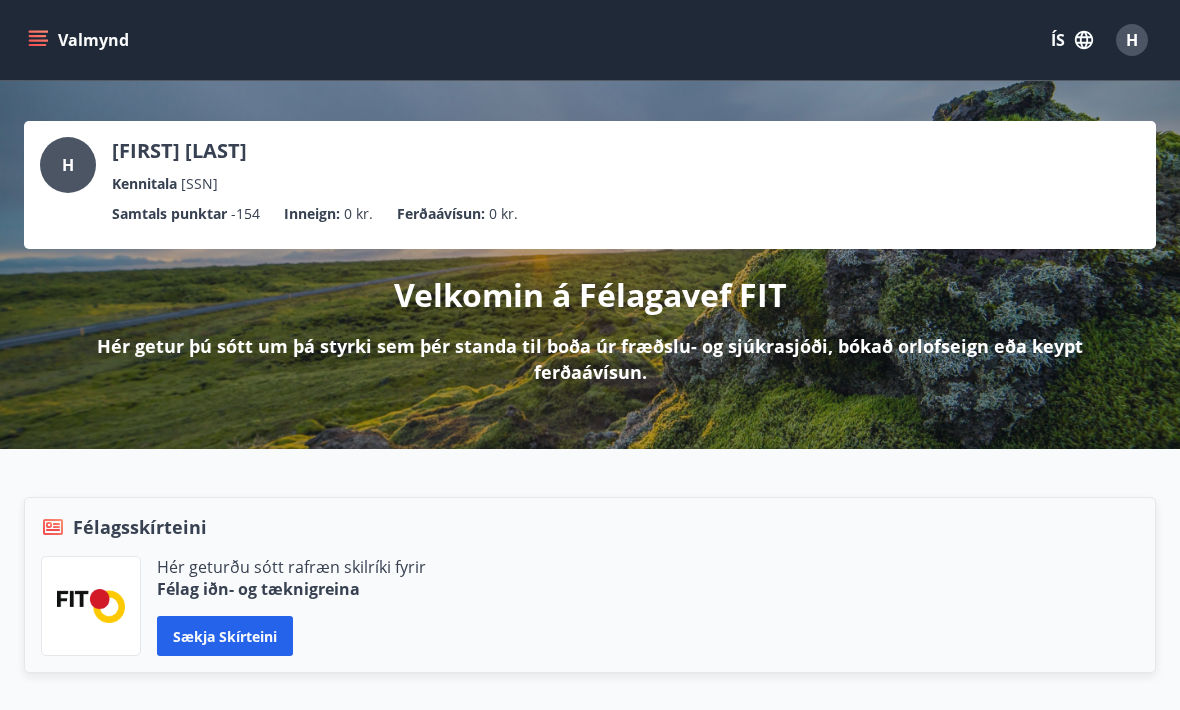 click on "[FIRST] [LAST]" at bounding box center [179, 151] 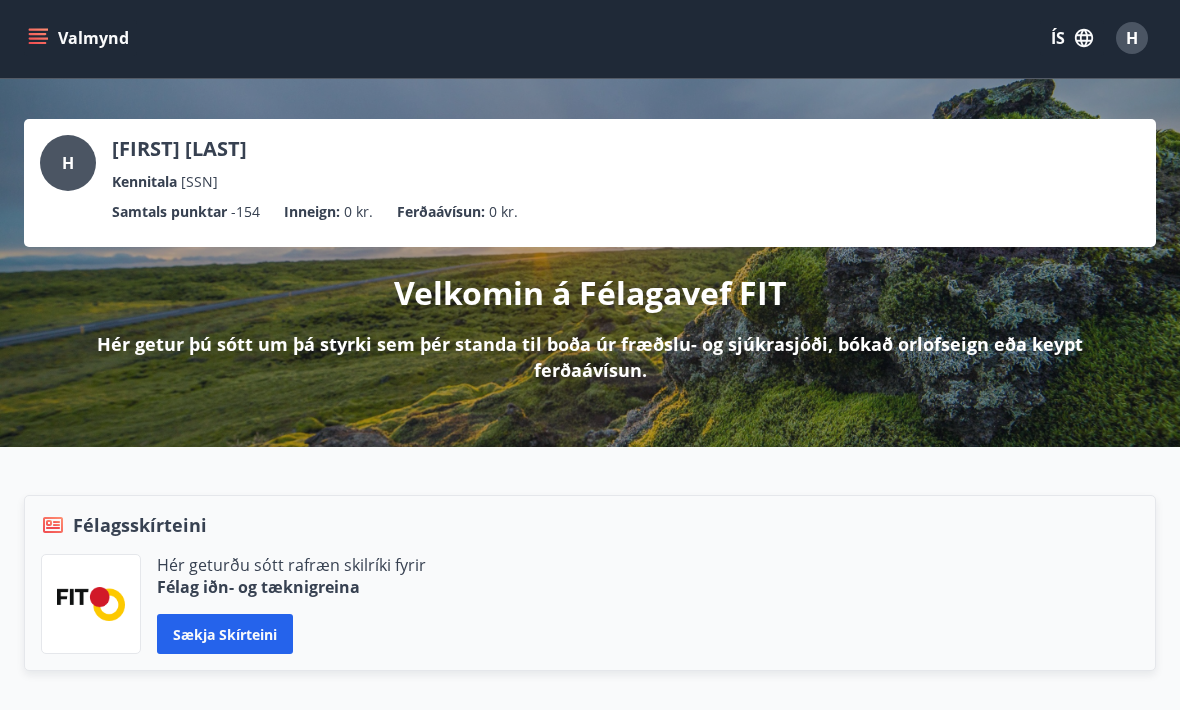 scroll, scrollTop: 0, scrollLeft: 0, axis: both 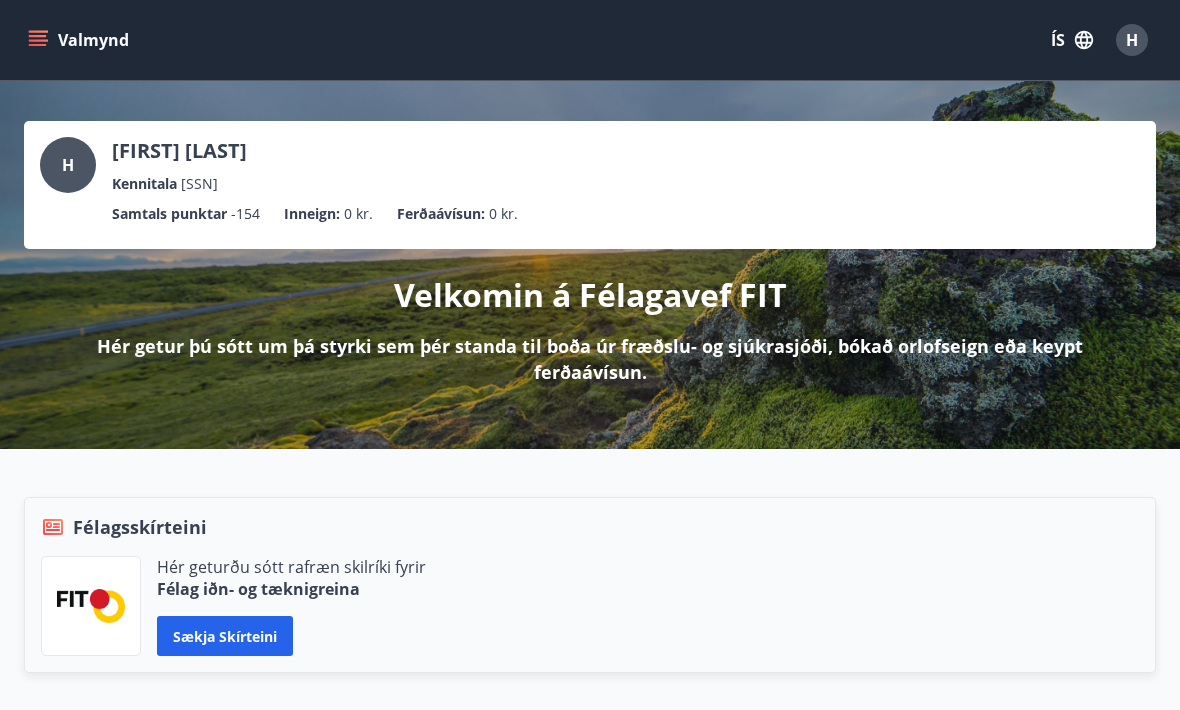 click on "H" at bounding box center (68, 165) 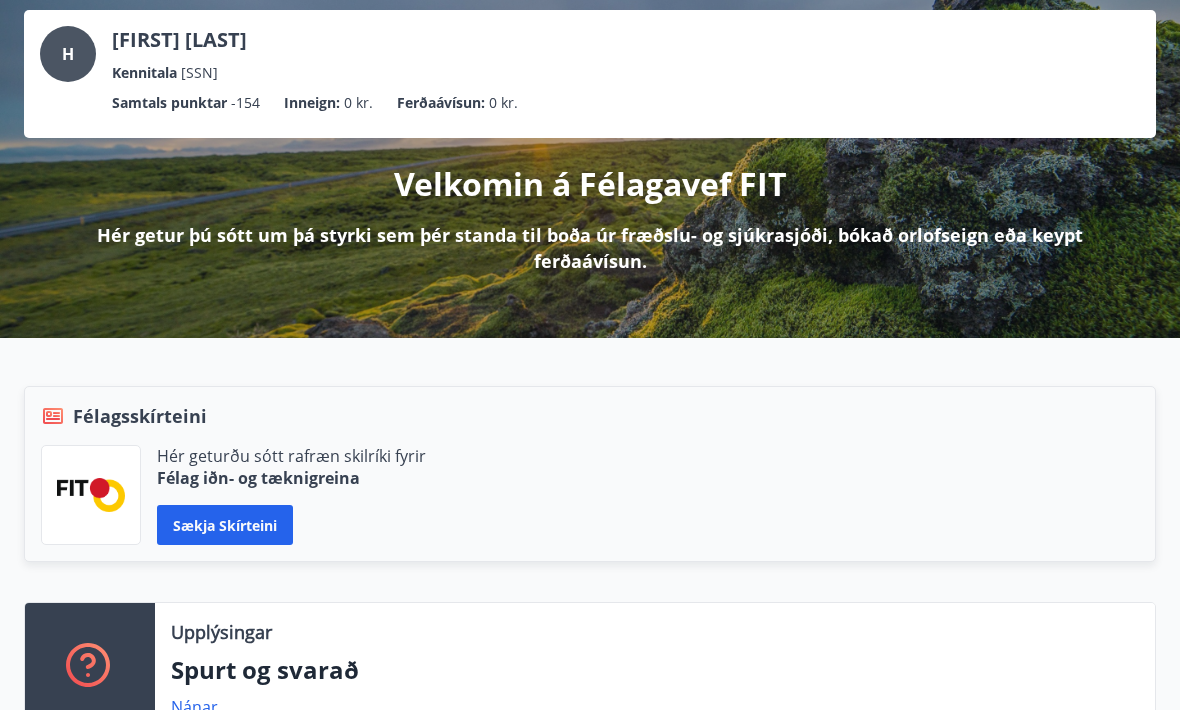 scroll, scrollTop: 0, scrollLeft: 0, axis: both 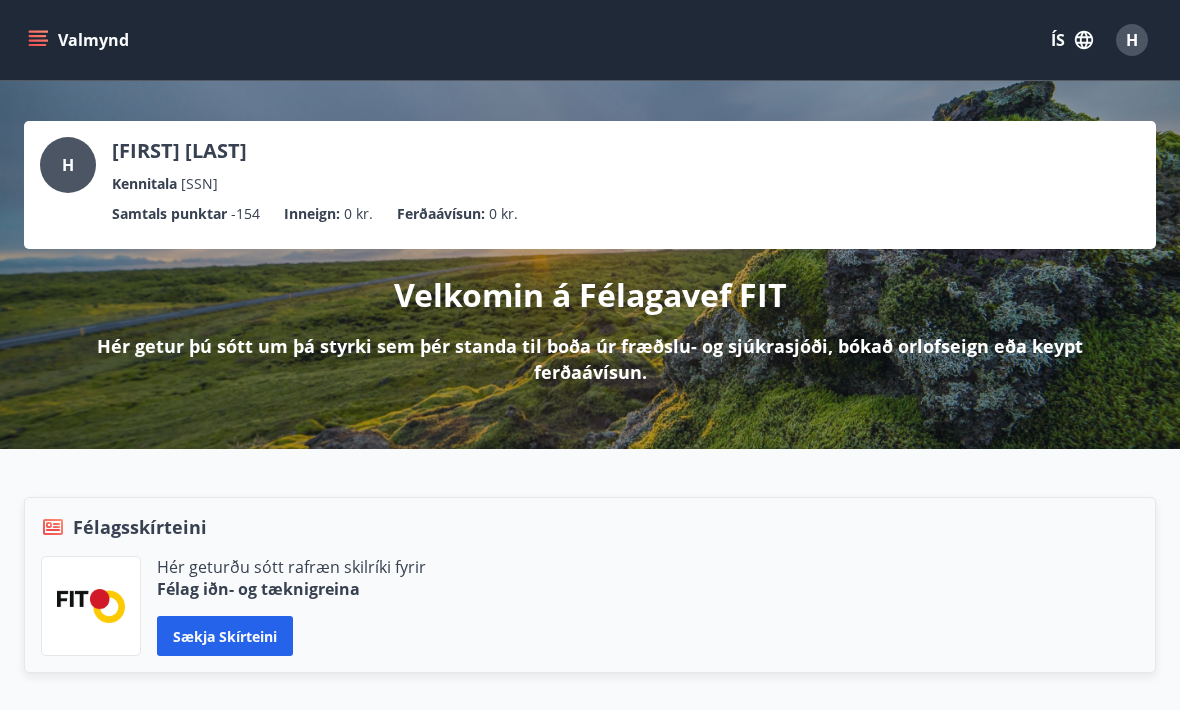 click on "Valmynd" at bounding box center (80, 40) 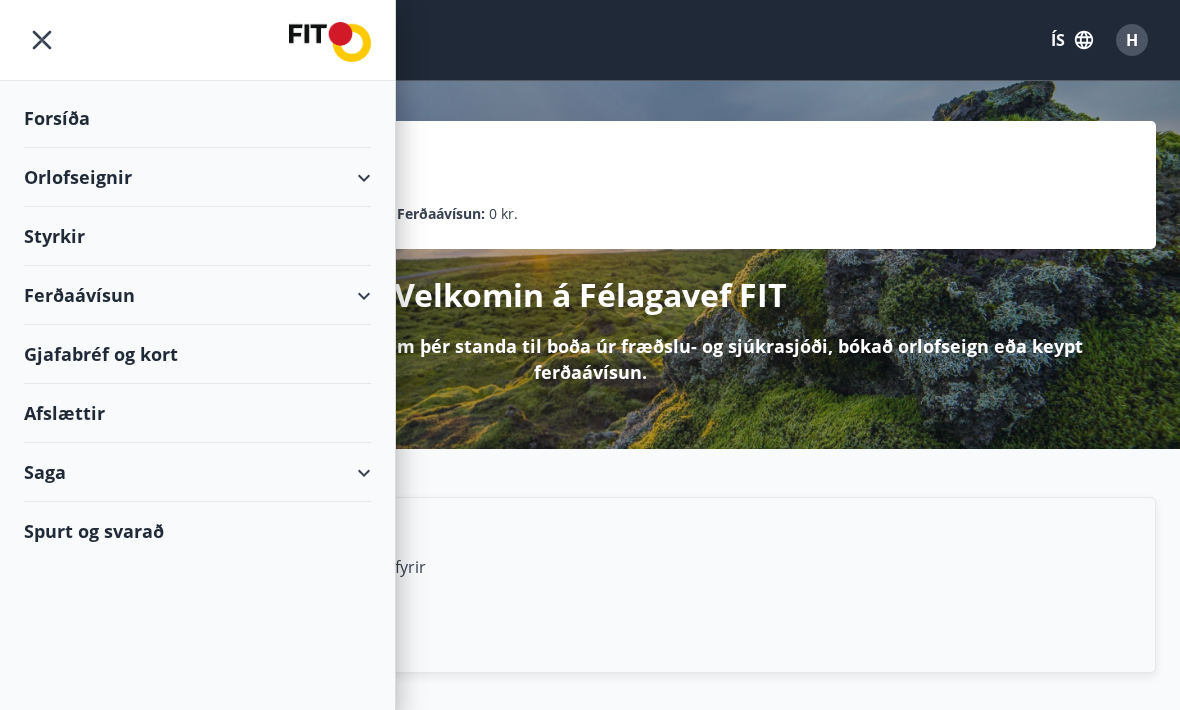 click at bounding box center [197, 40] 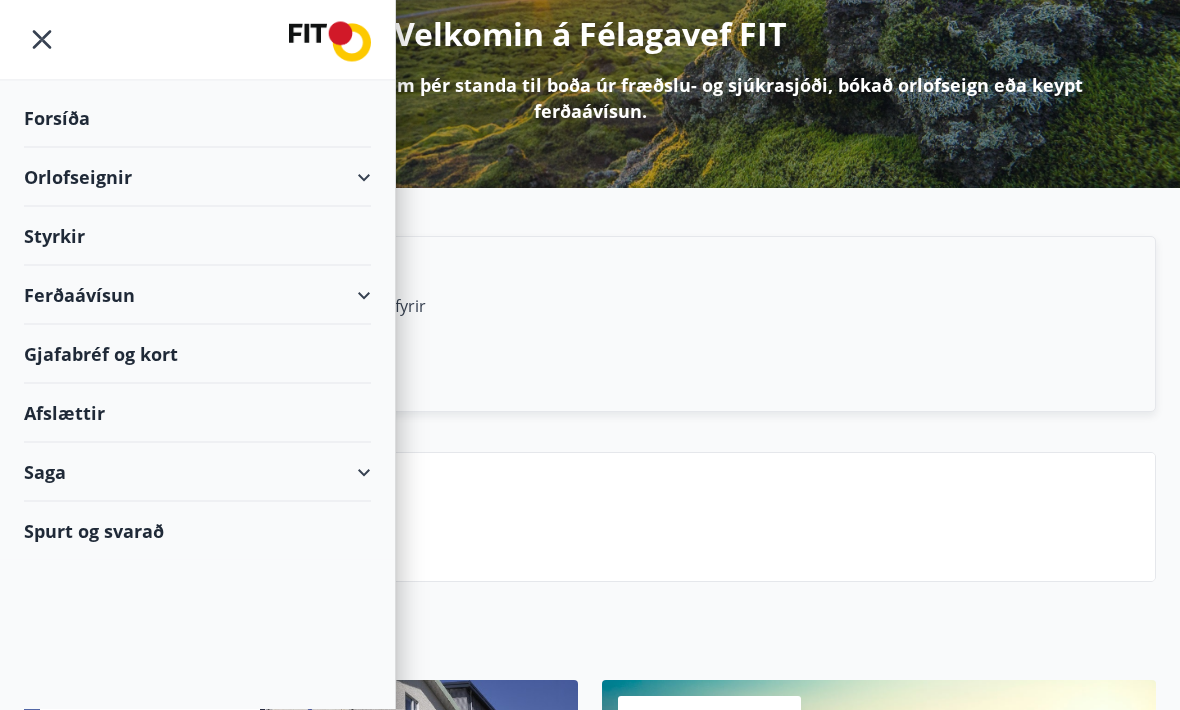 scroll, scrollTop: 0, scrollLeft: 0, axis: both 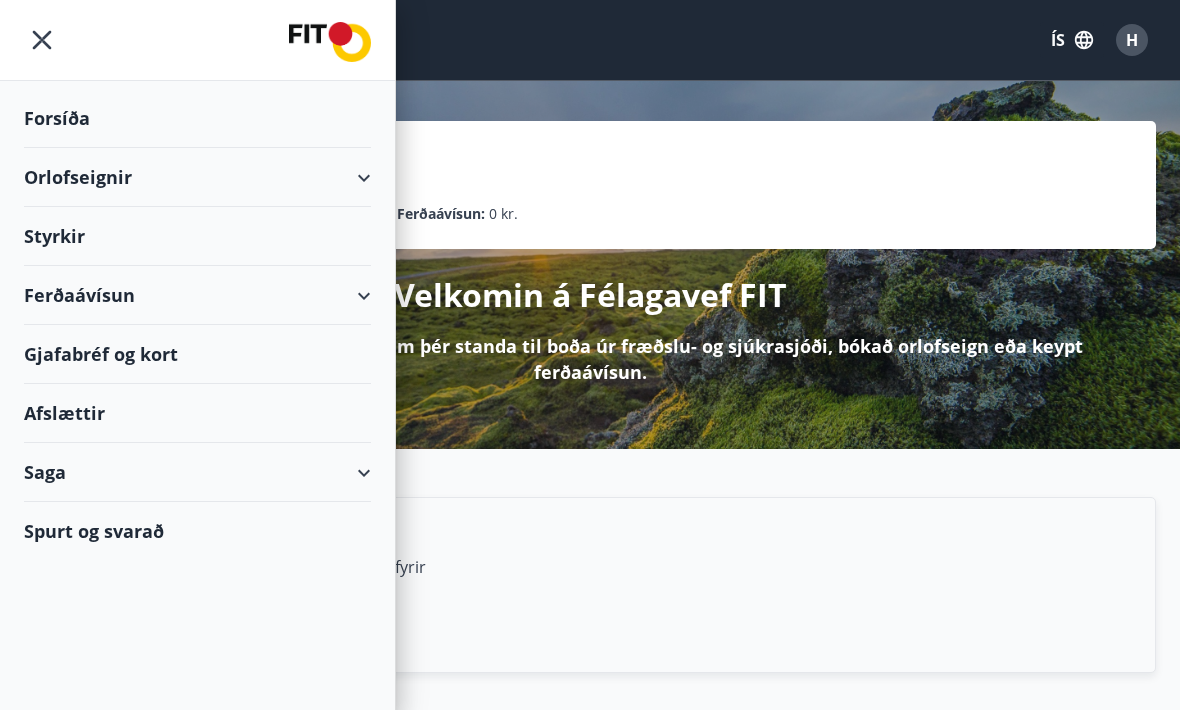 click 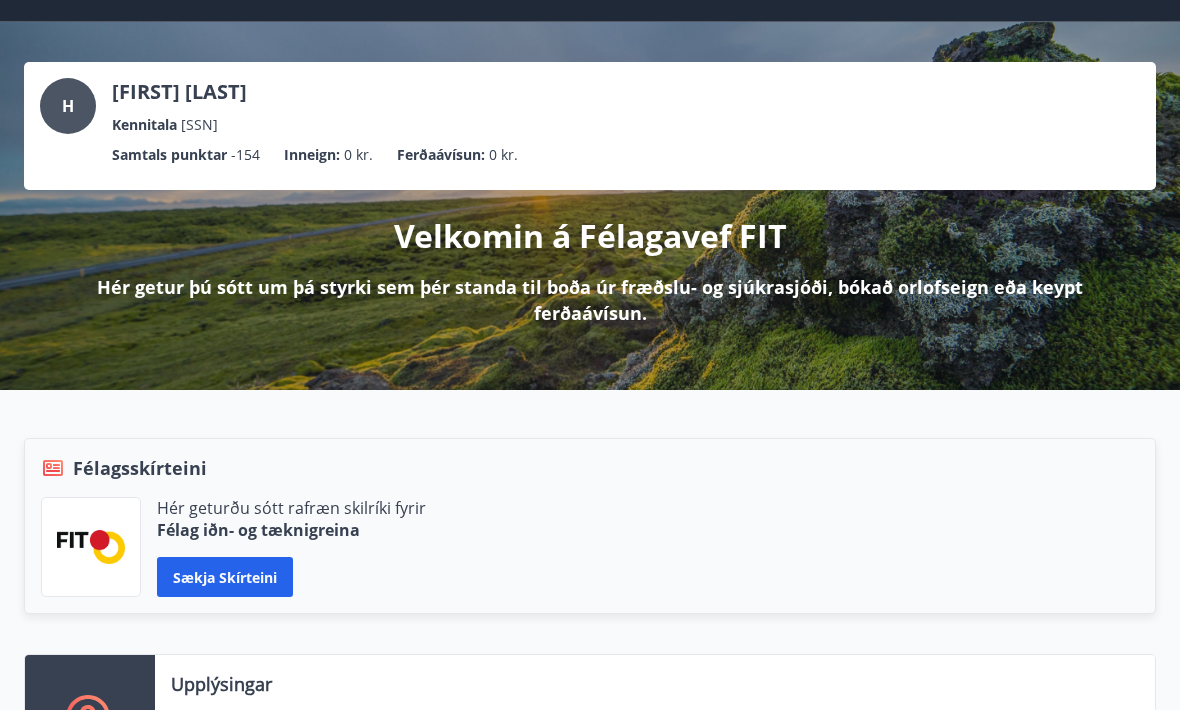 scroll, scrollTop: 58, scrollLeft: 0, axis: vertical 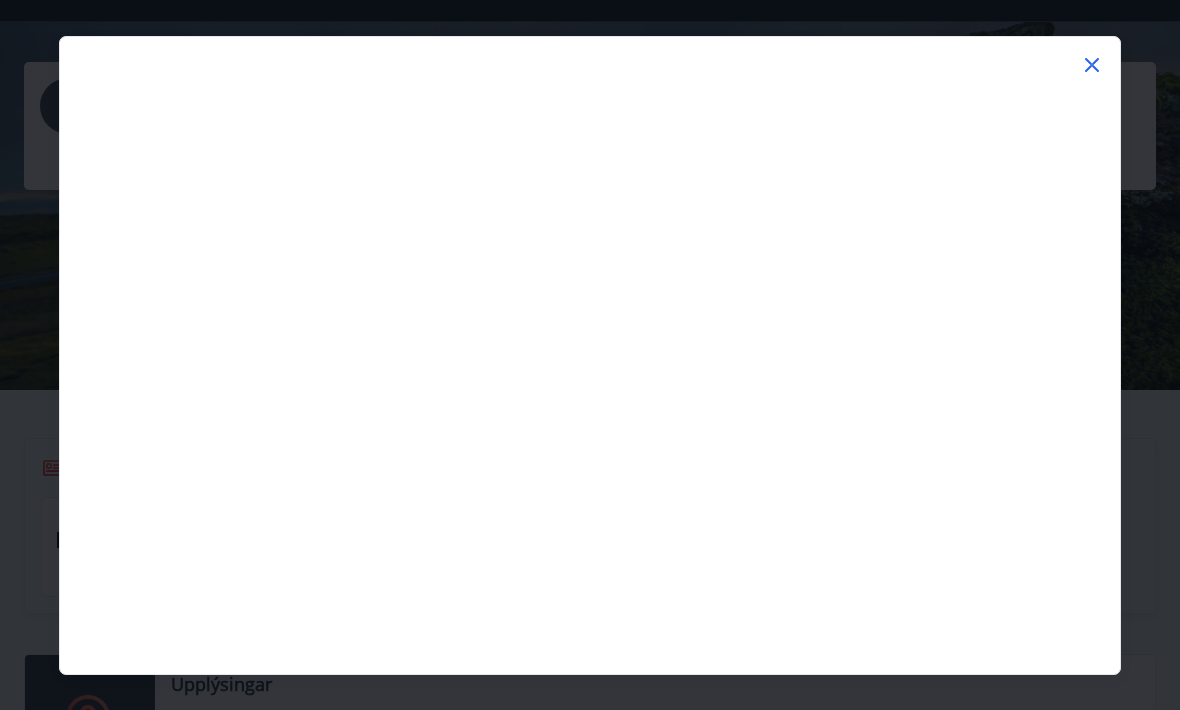 click 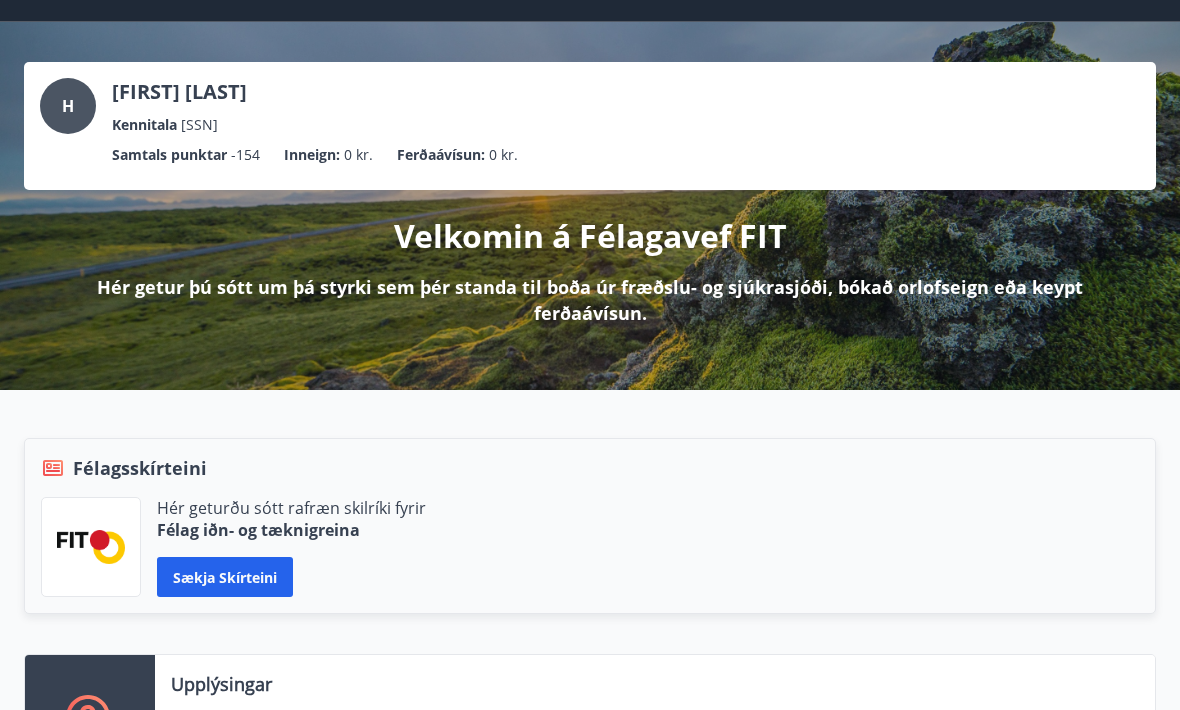 click on "[FIRST] [LAST] [SSN]" at bounding box center (590, 107) 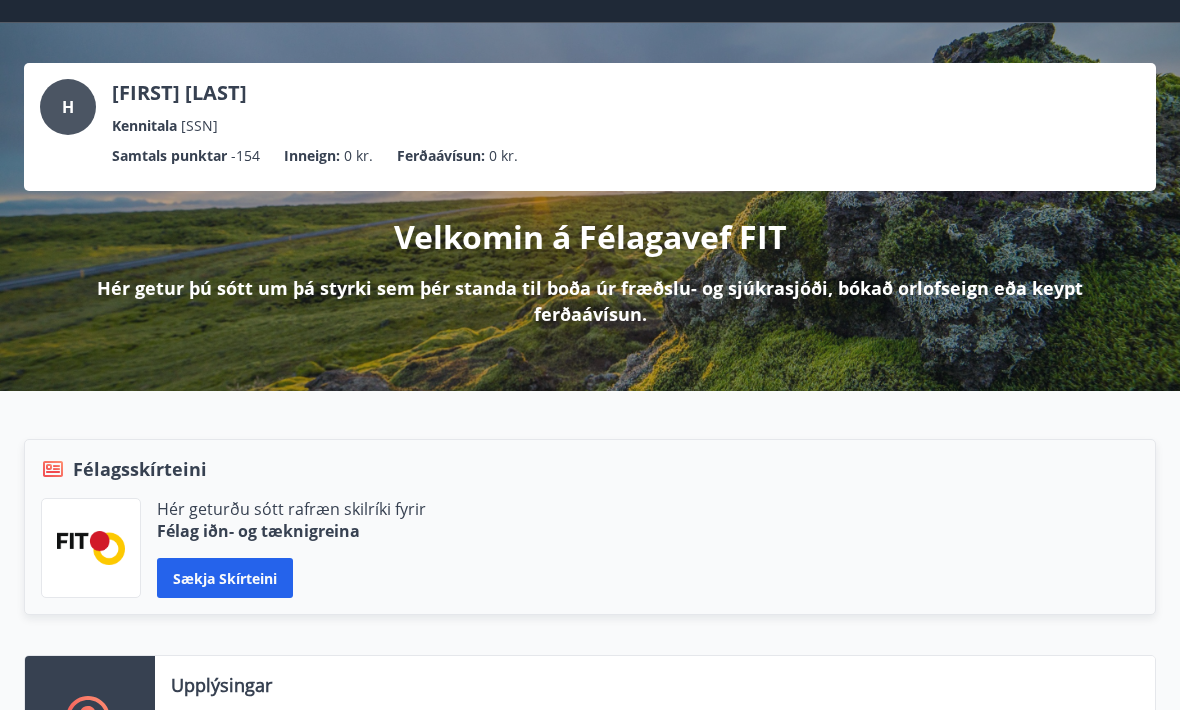 scroll, scrollTop: 0, scrollLeft: 0, axis: both 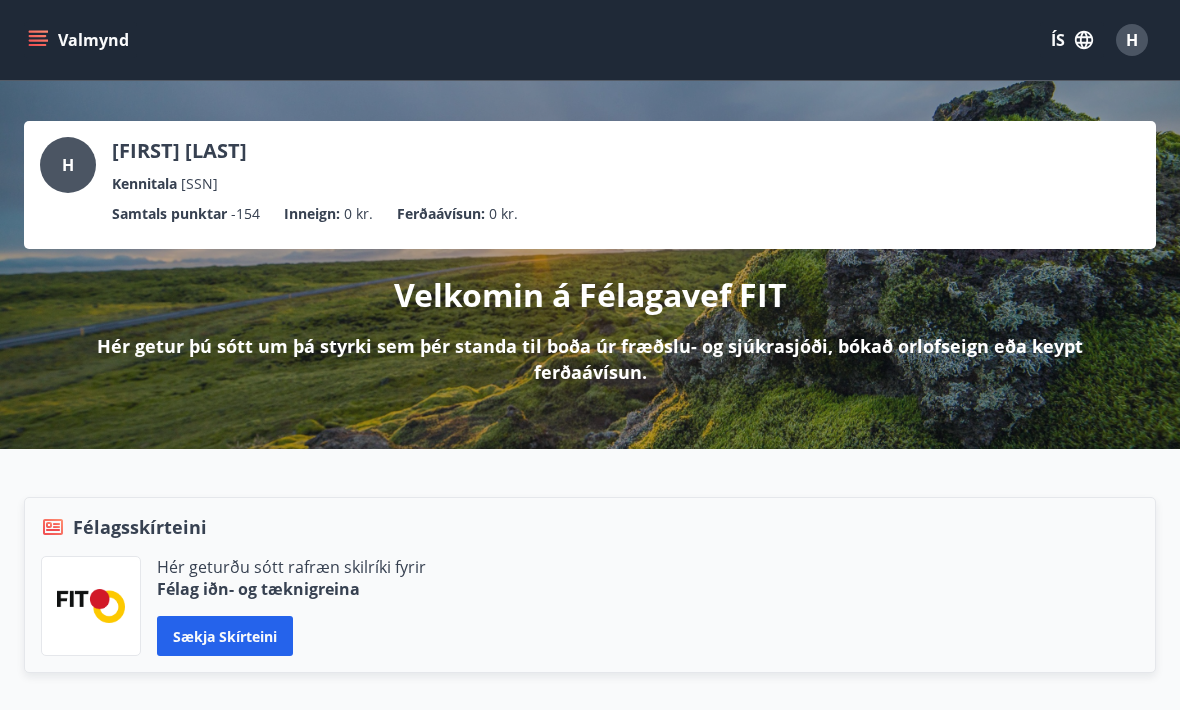 click on "Valmynd" at bounding box center (80, 40) 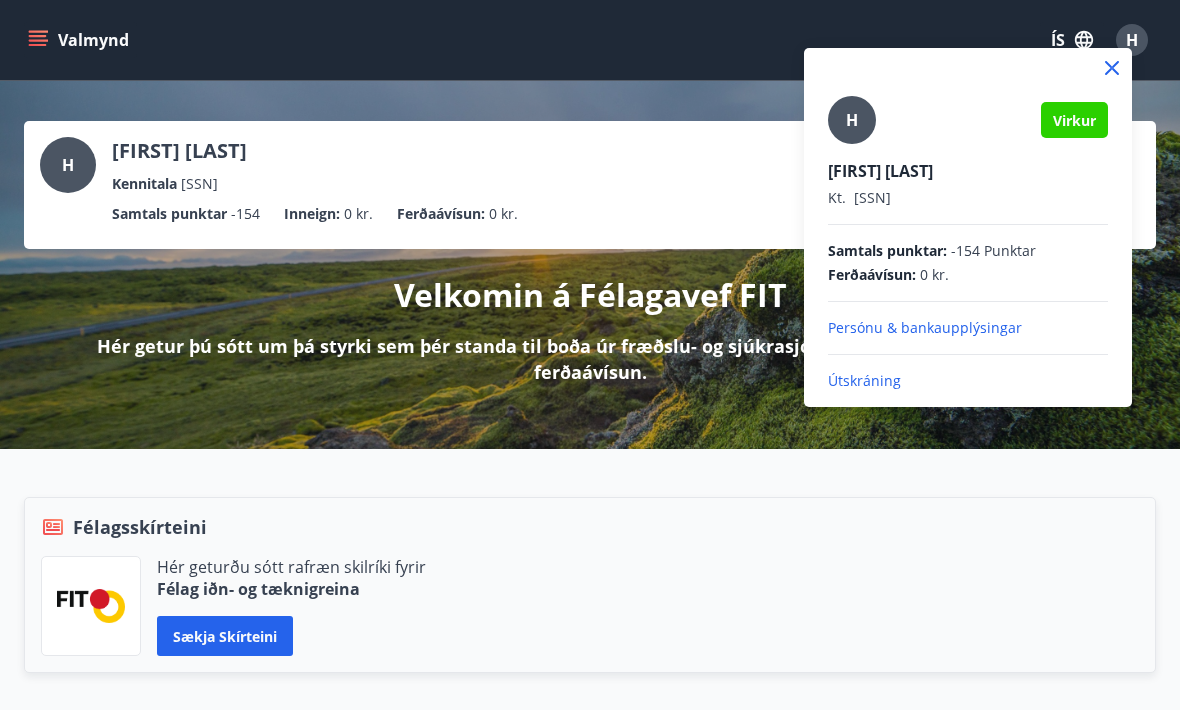 click on "Persónu & bankaupplýsingar" at bounding box center (968, 328) 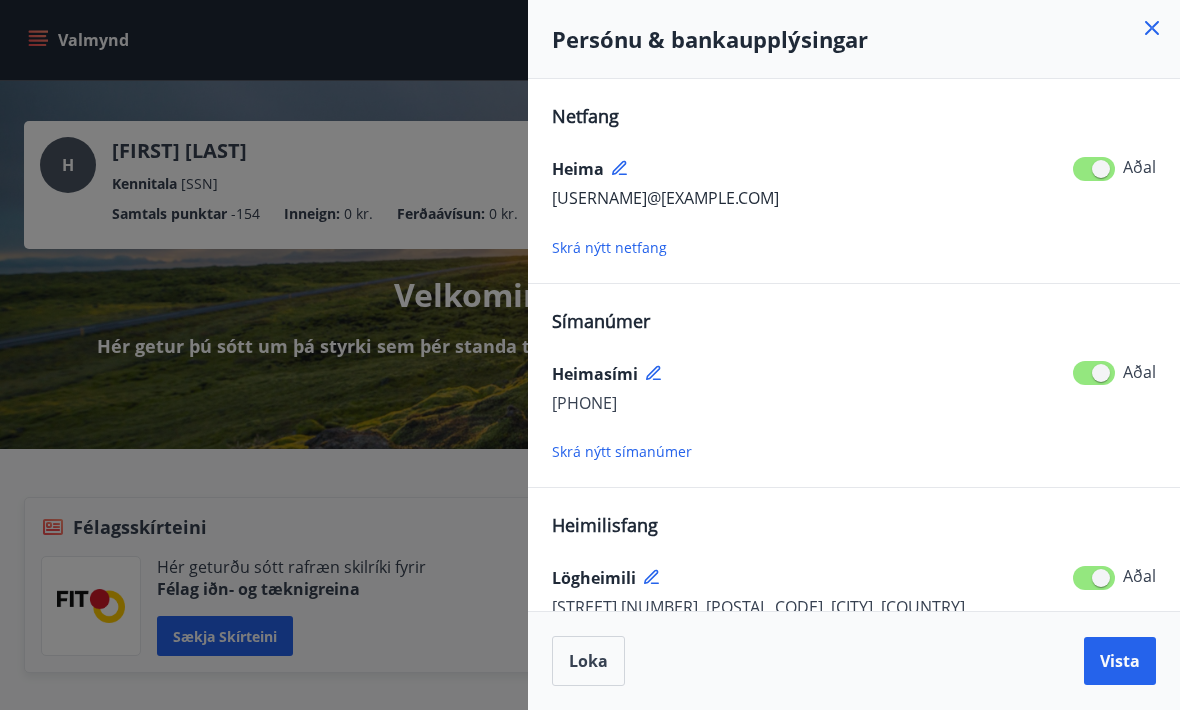 scroll, scrollTop: 0, scrollLeft: 0, axis: both 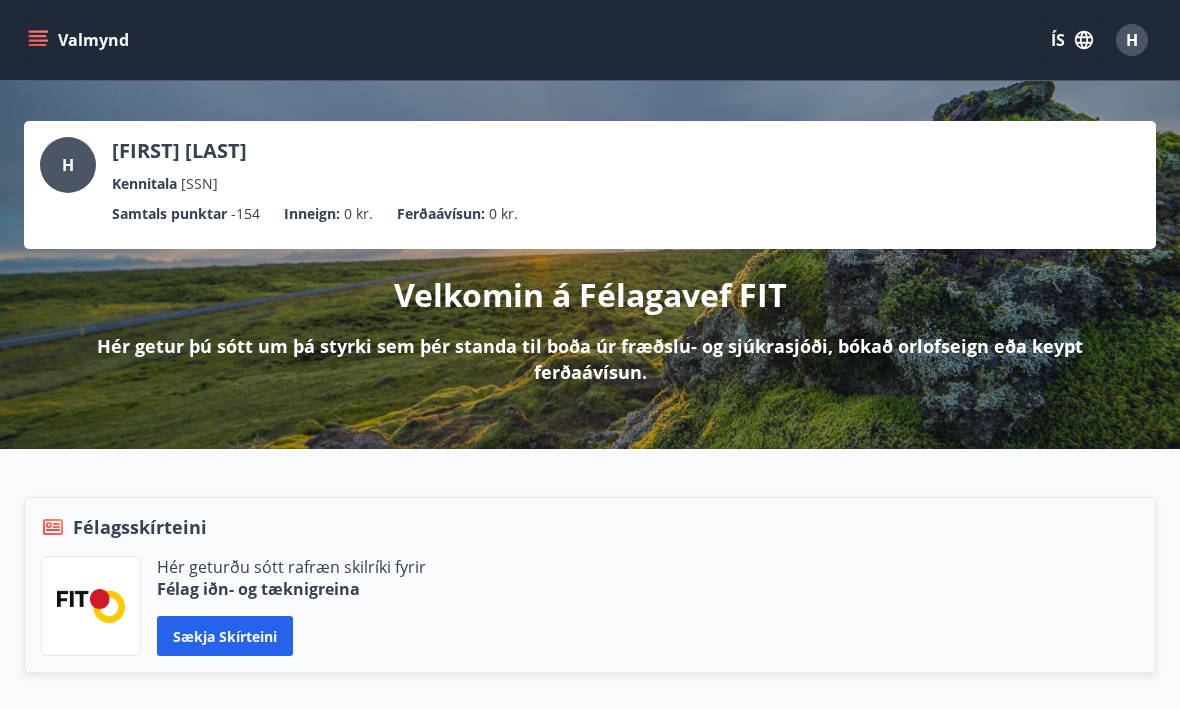 click on "H" at bounding box center (1132, 40) 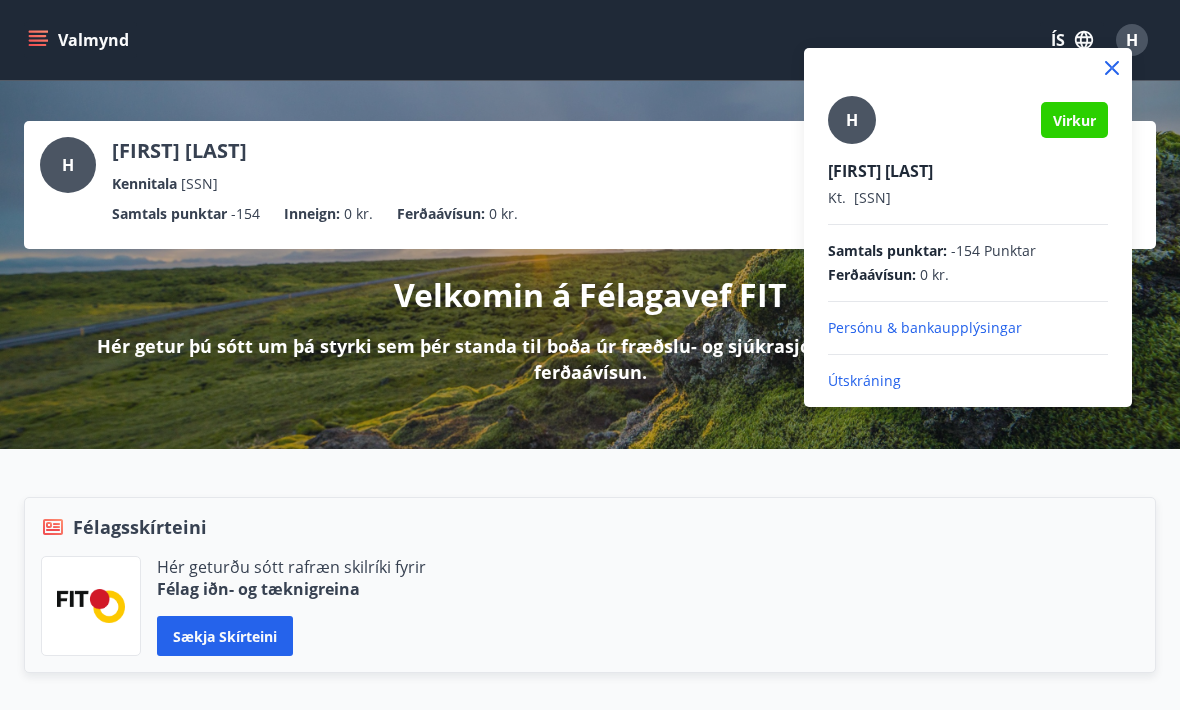 click on "Útskráning" at bounding box center [968, 381] 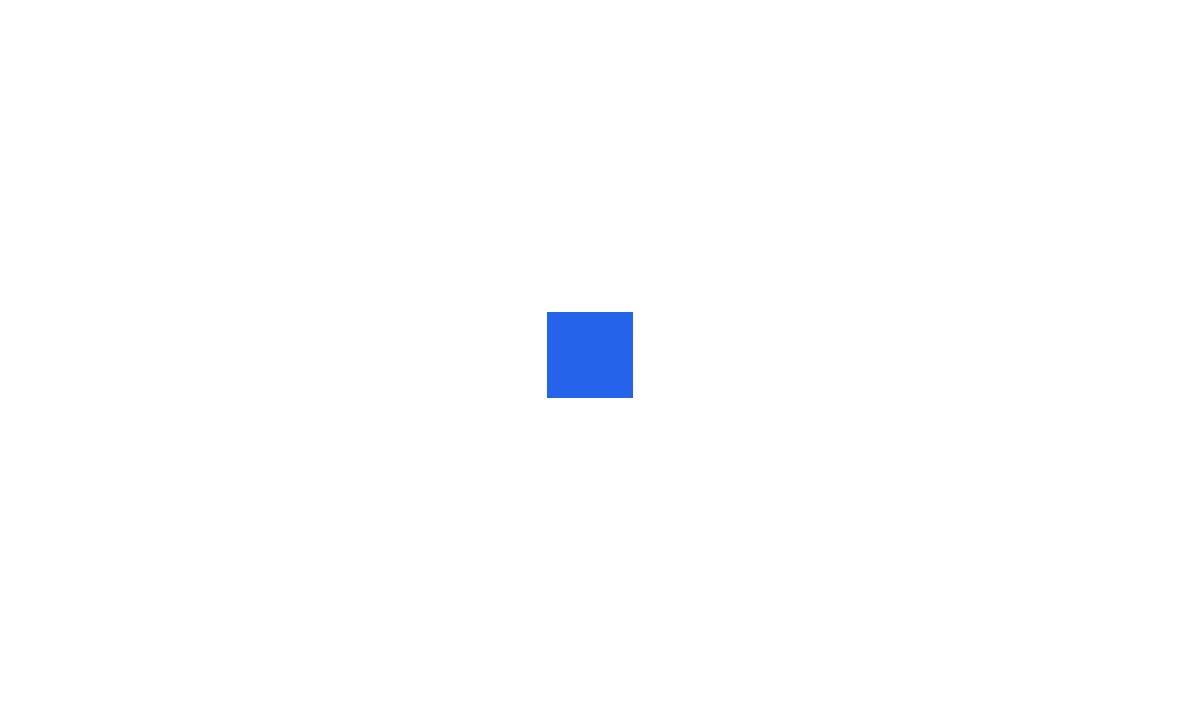 scroll, scrollTop: 0, scrollLeft: 0, axis: both 